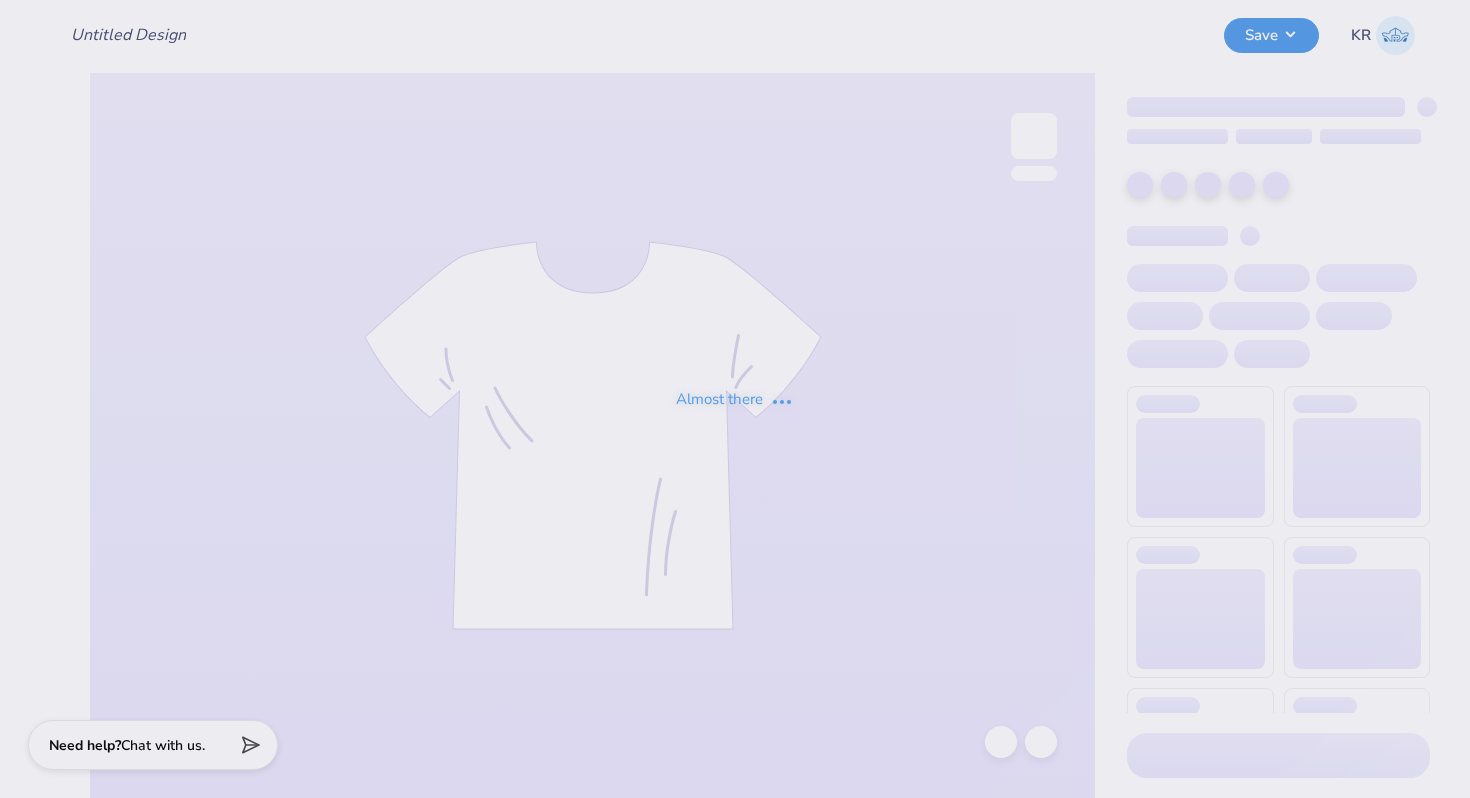 type on "Philo american/retriever theme" 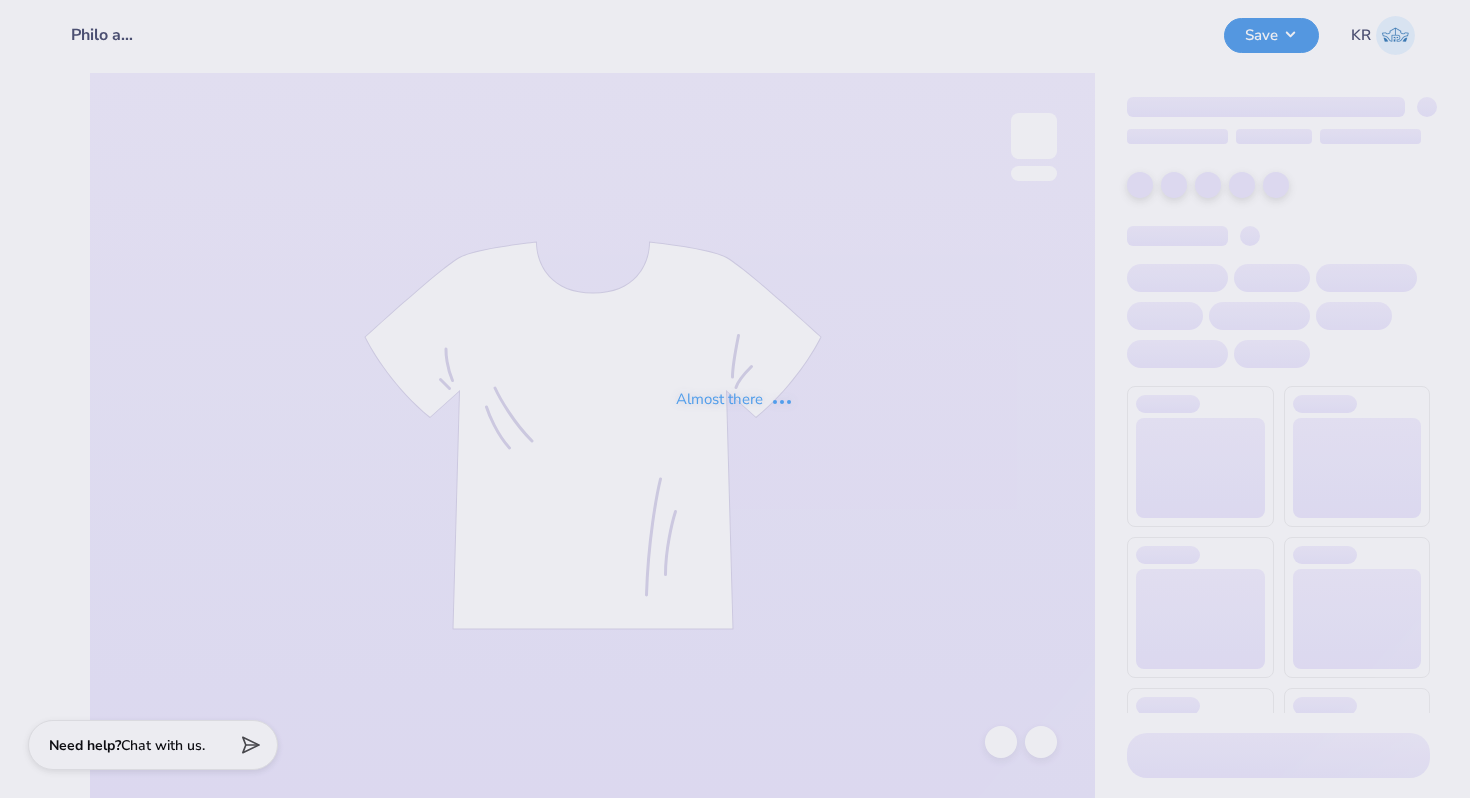 scroll, scrollTop: 0, scrollLeft: 0, axis: both 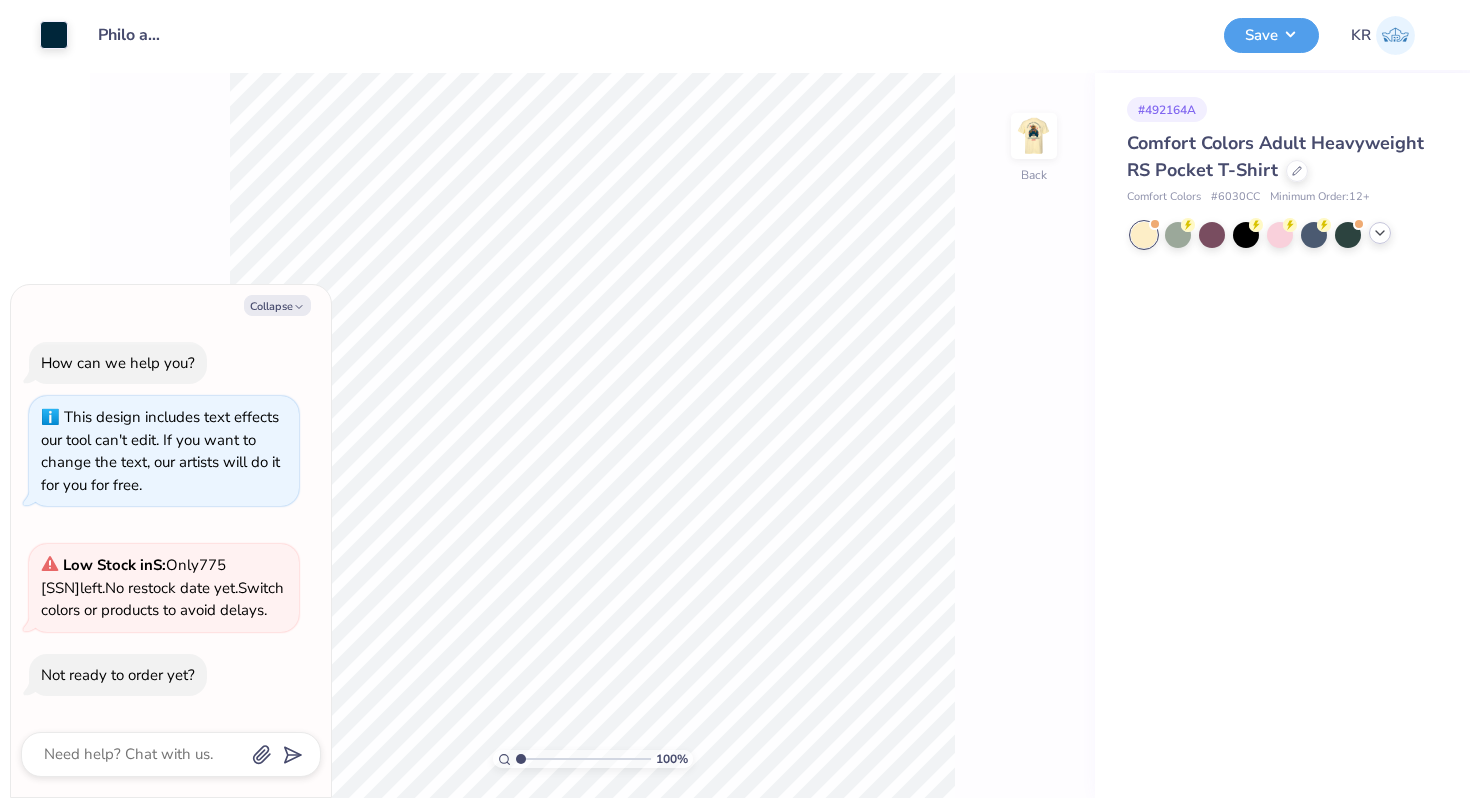 click 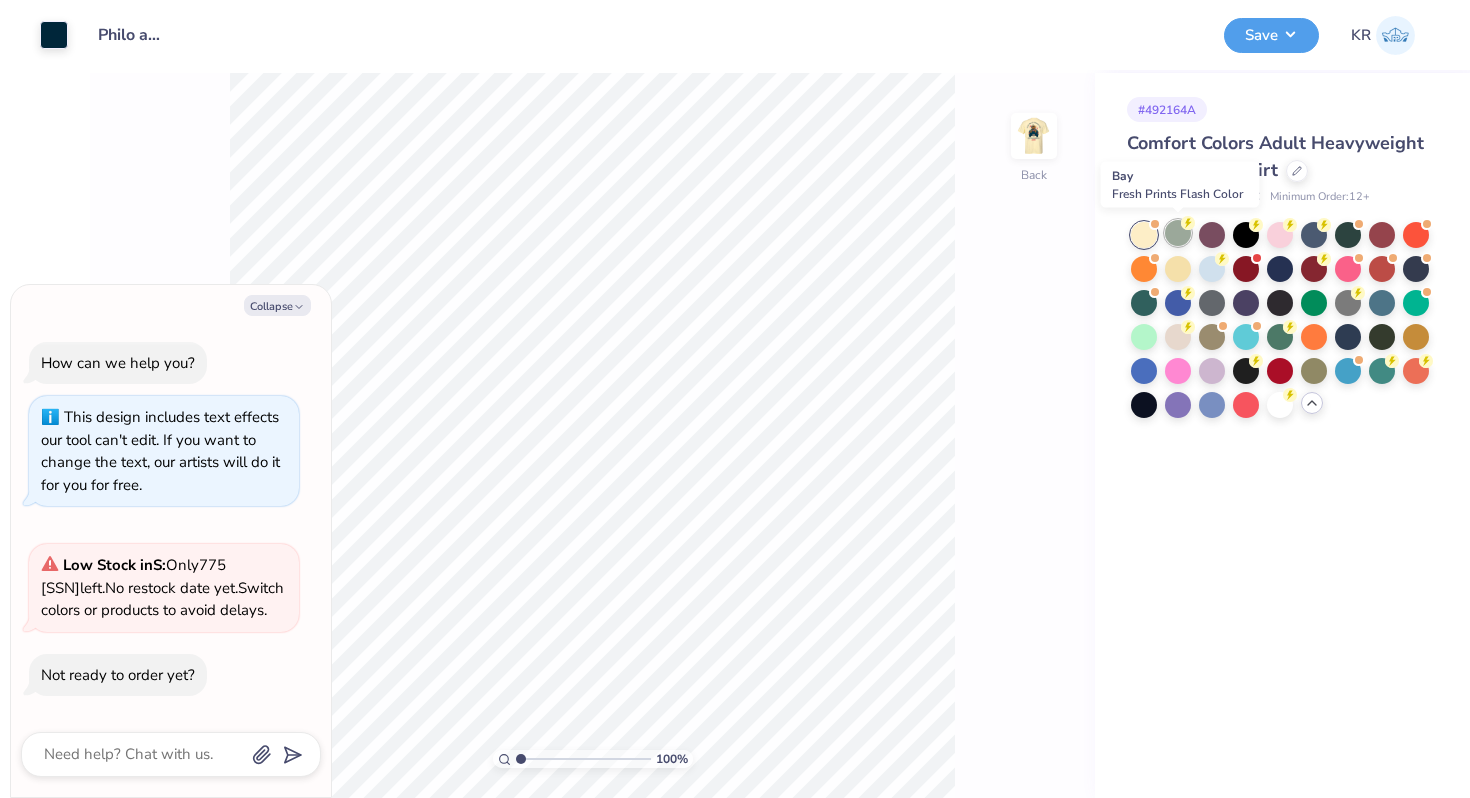 click at bounding box center [1178, 233] 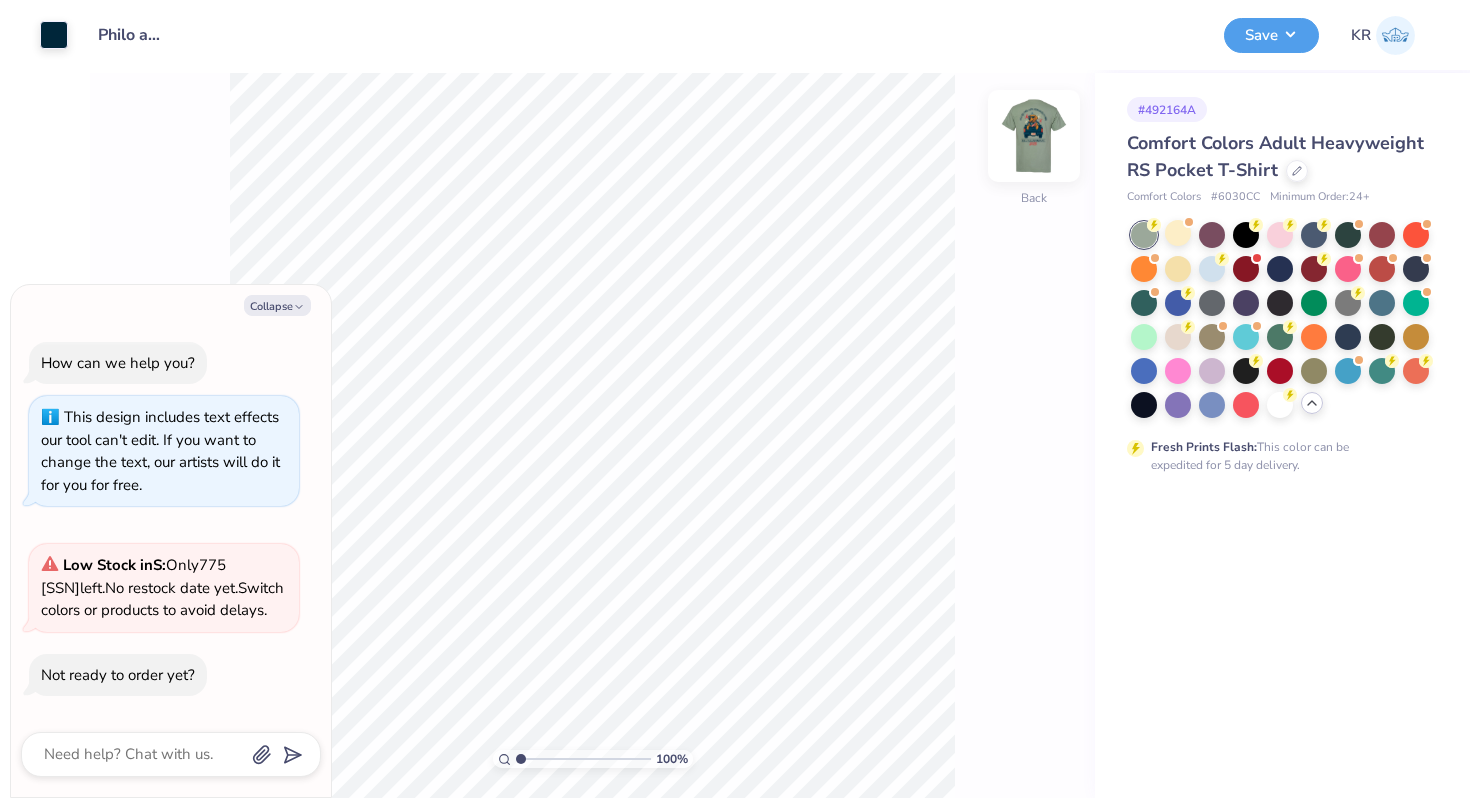 click at bounding box center (1034, 136) 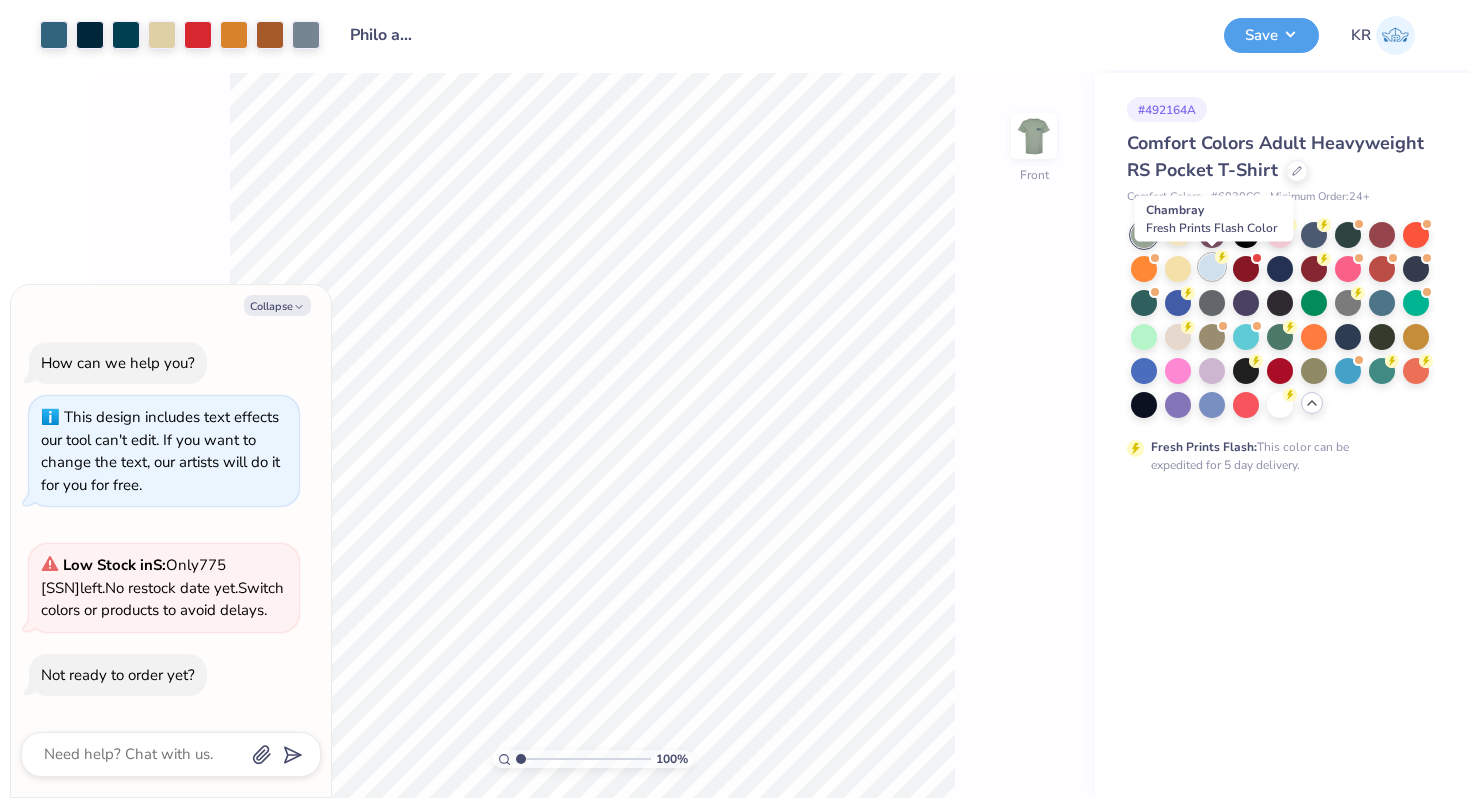 click at bounding box center [1212, 267] 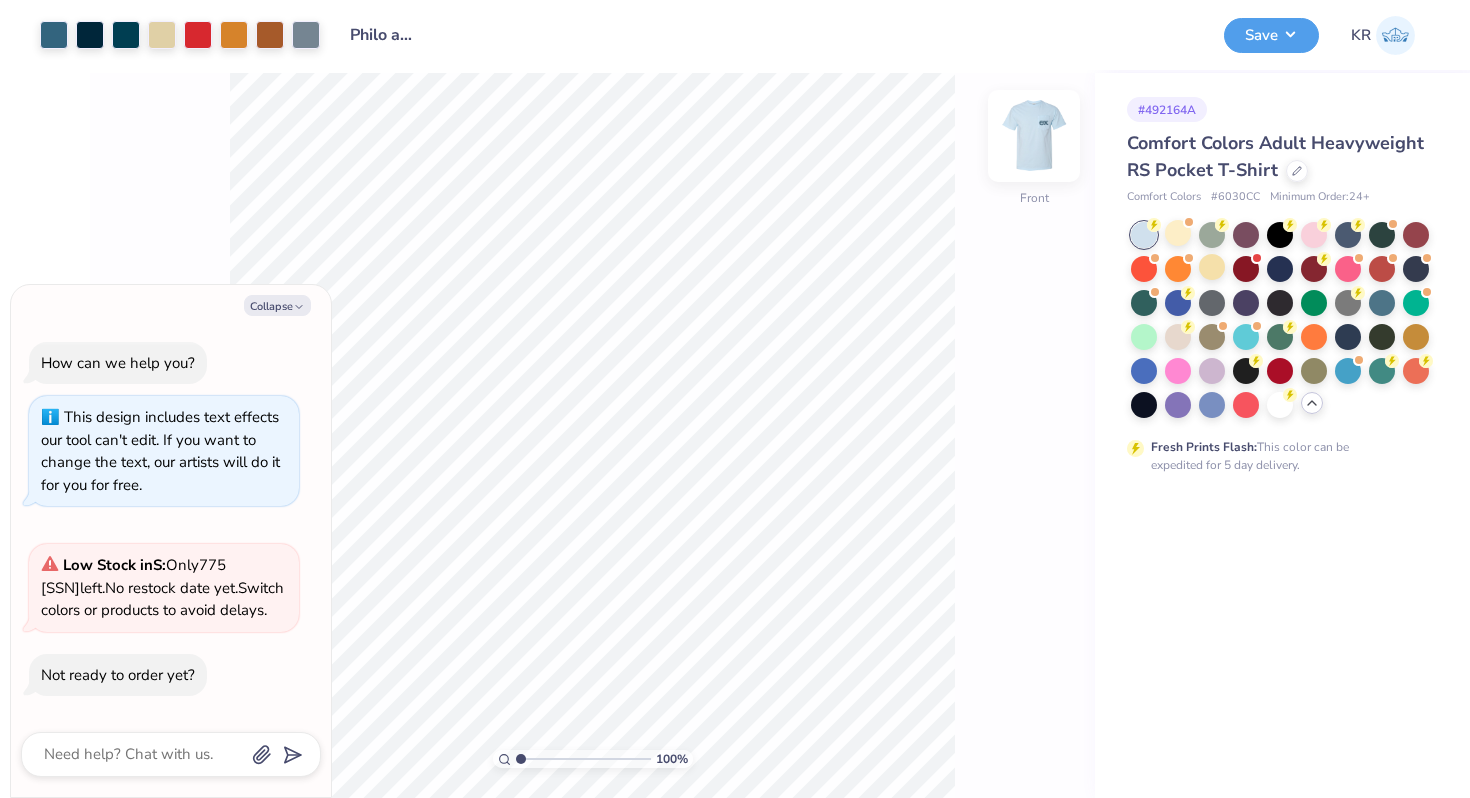 click at bounding box center [1034, 136] 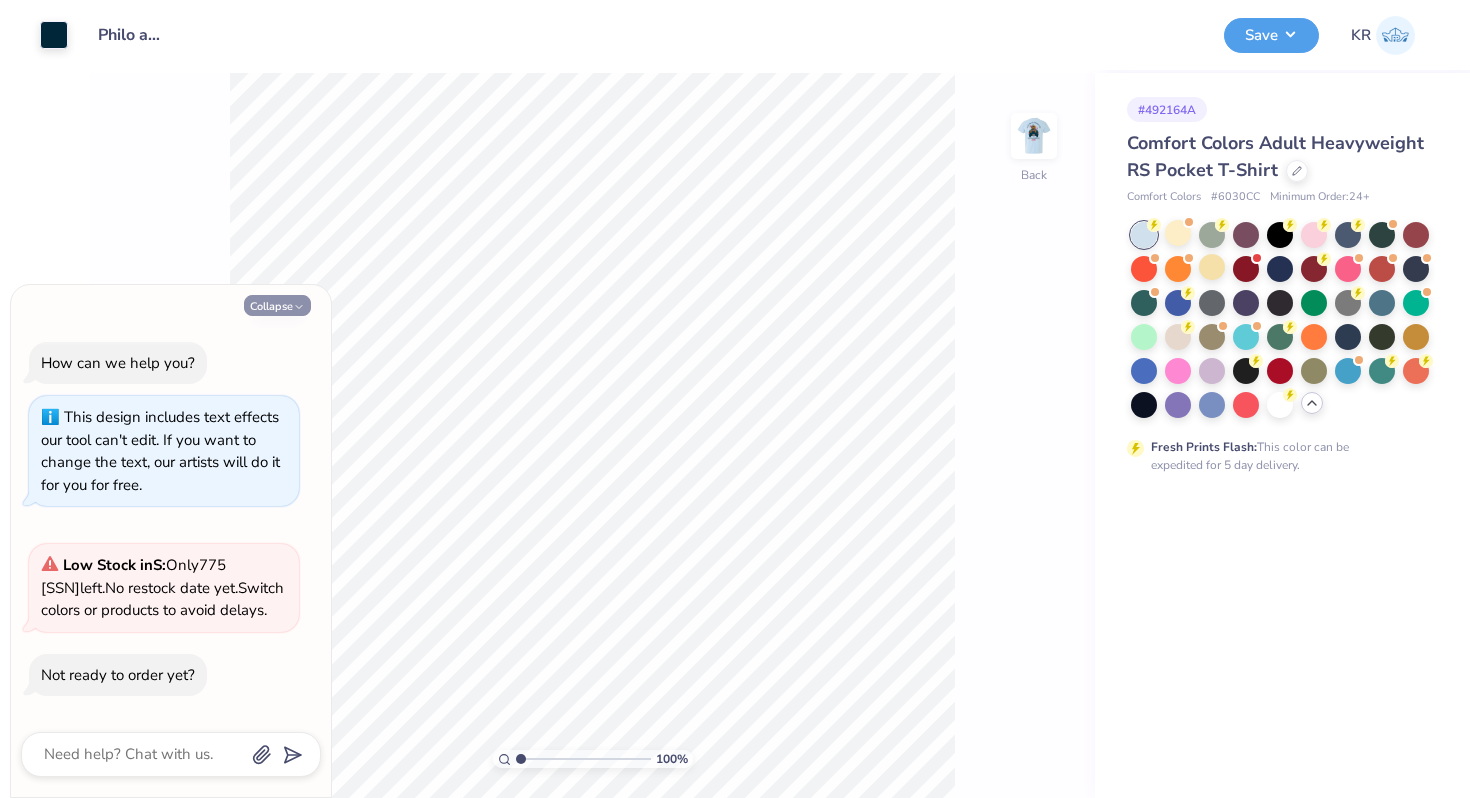 click 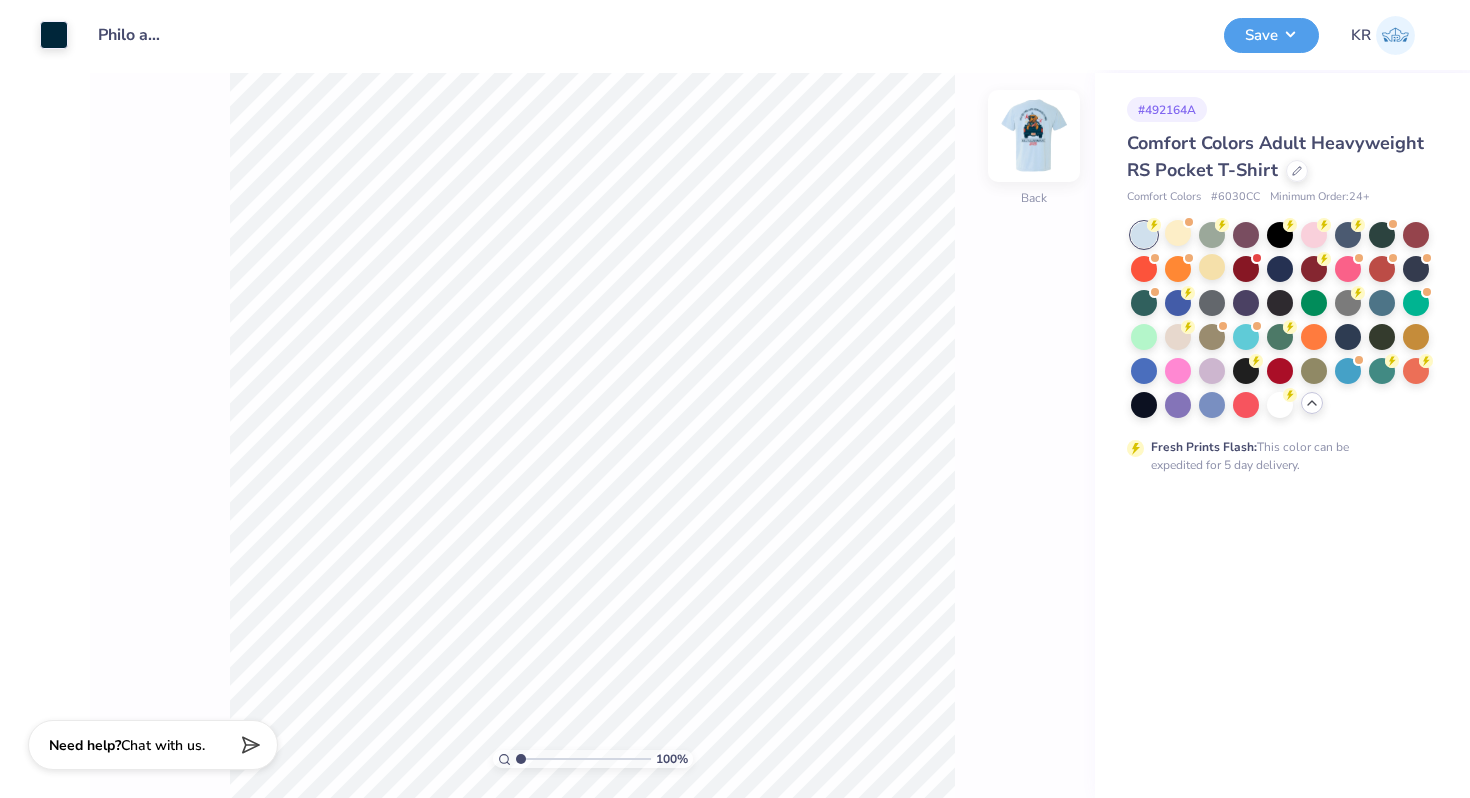 click at bounding box center (1034, 136) 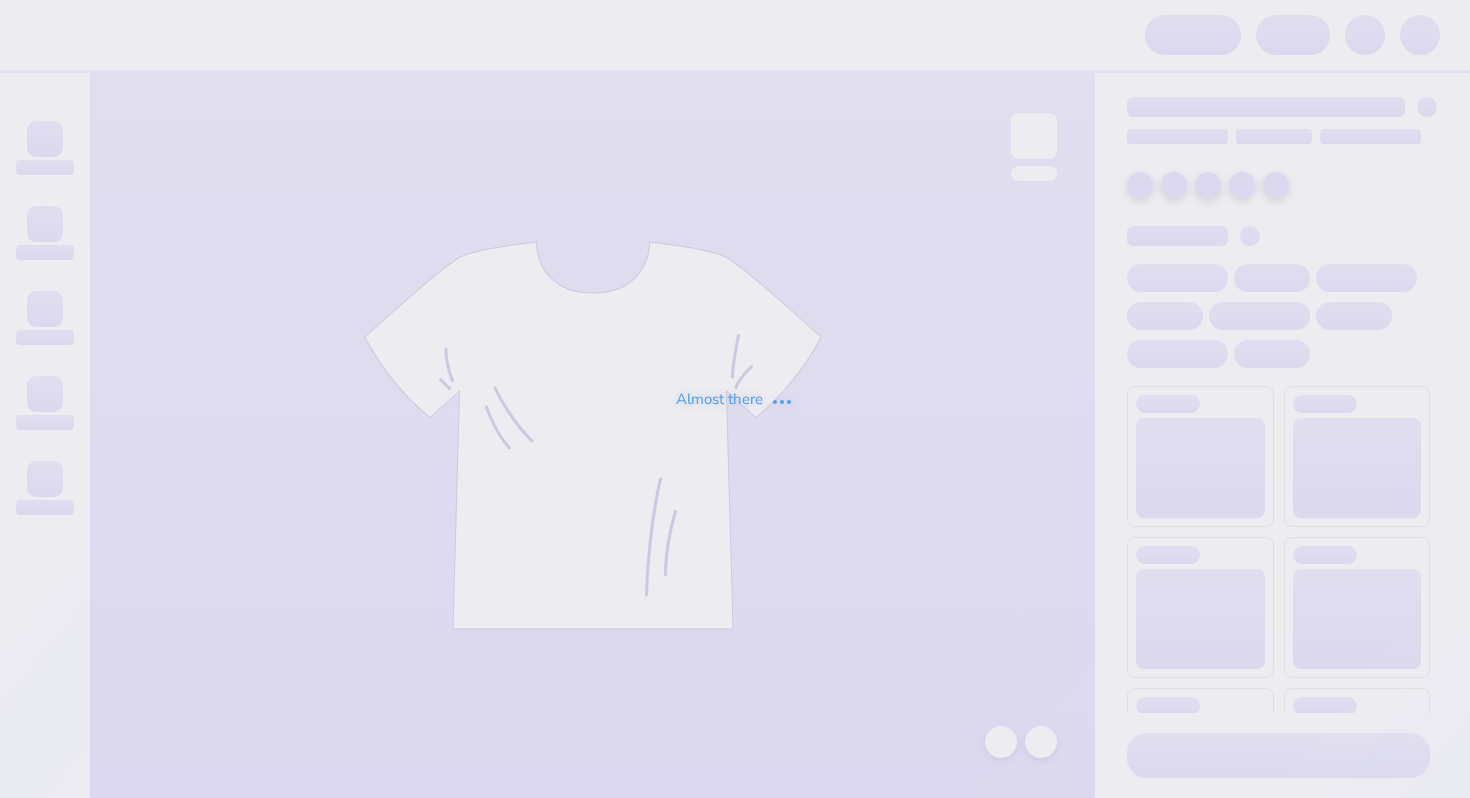 scroll, scrollTop: 0, scrollLeft: 0, axis: both 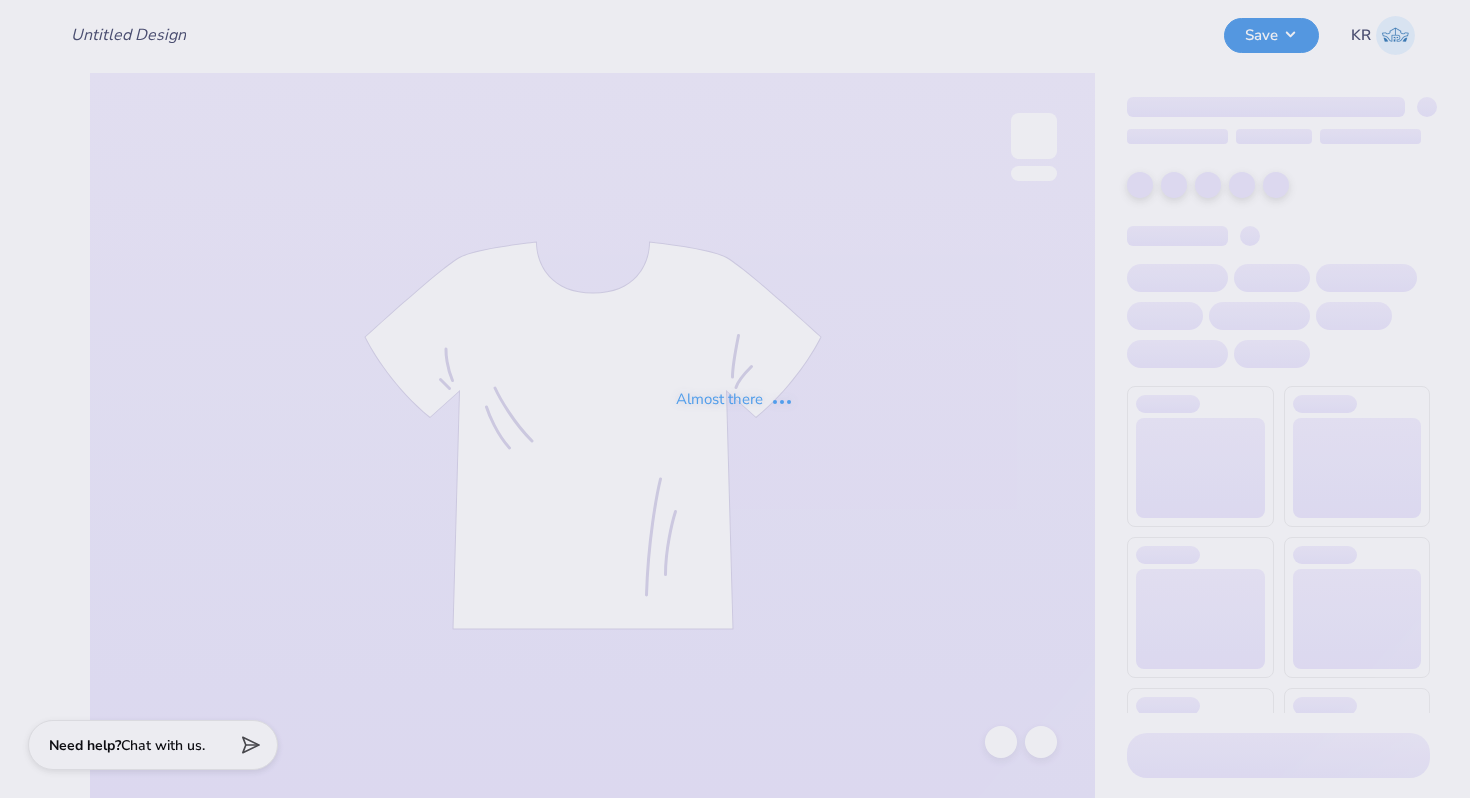 type on "nautical fall 2025" 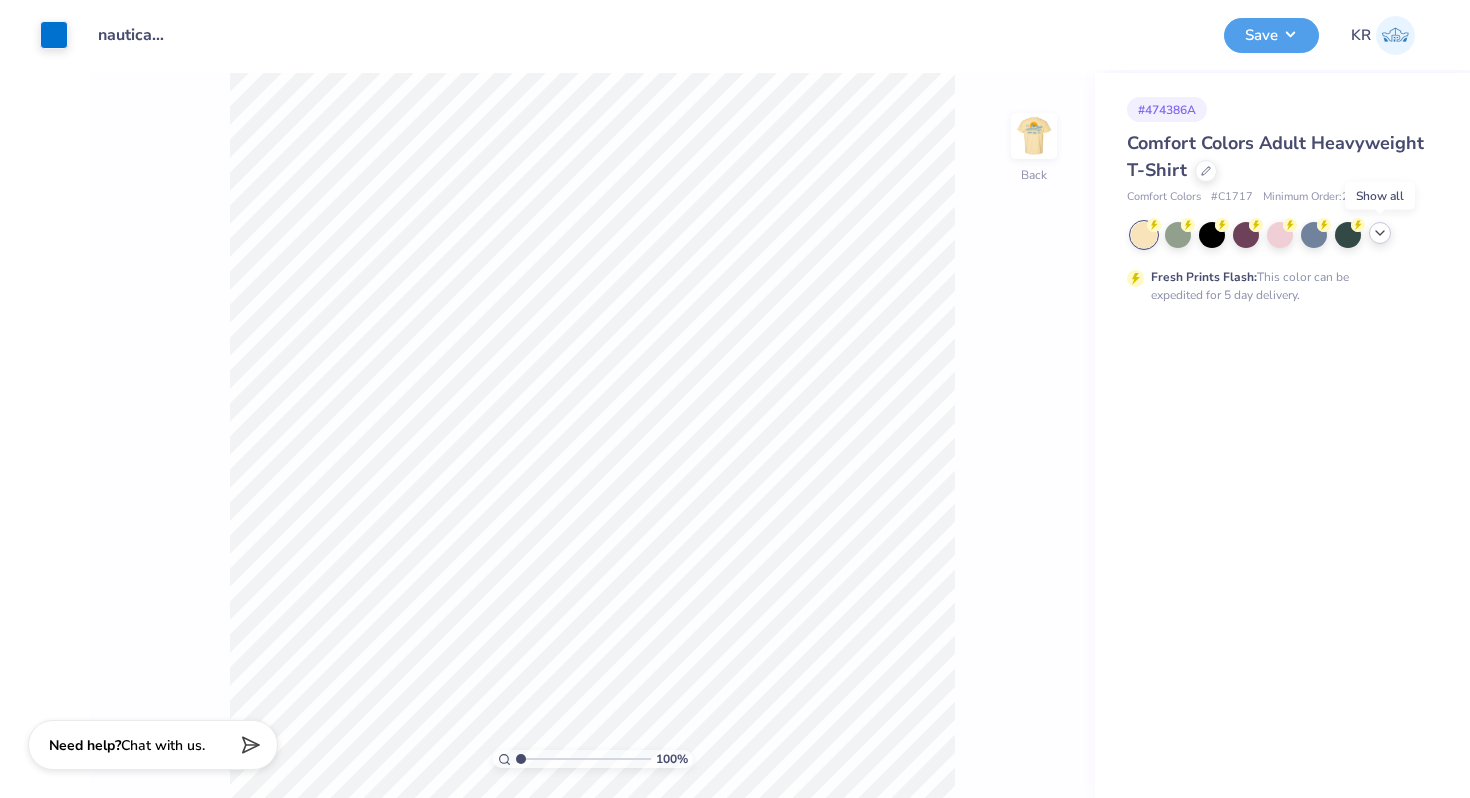 click 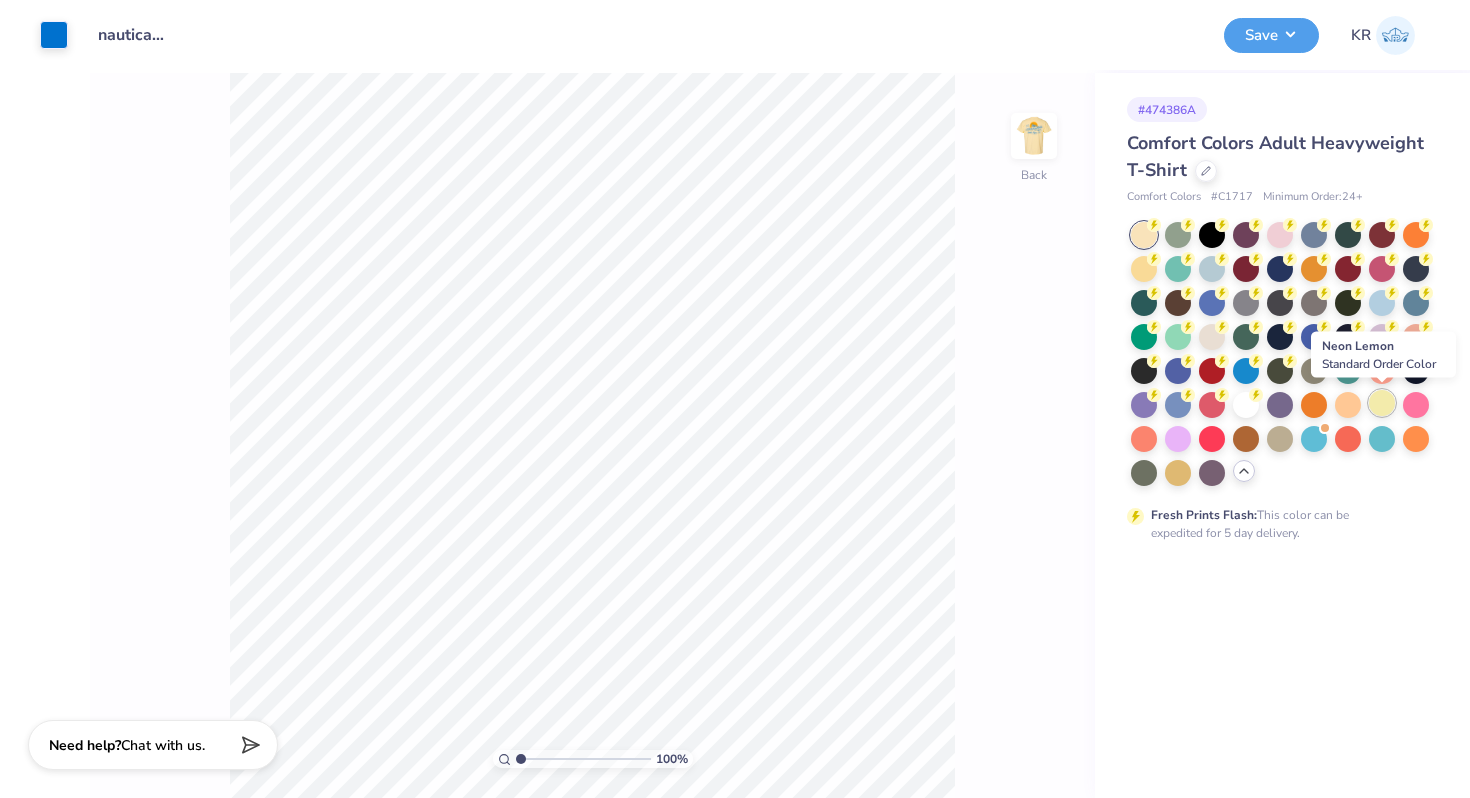 click at bounding box center [1382, 403] 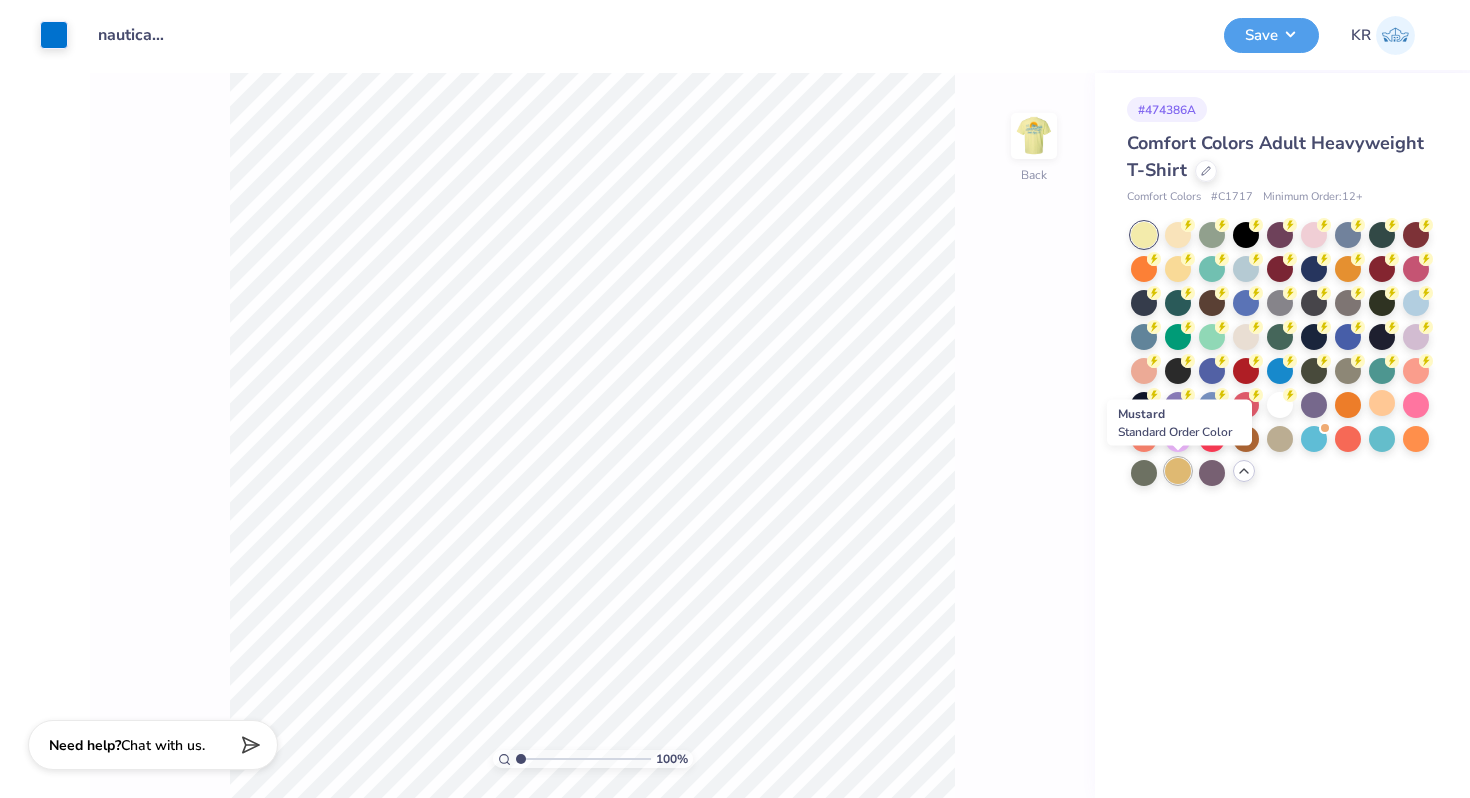click at bounding box center (1178, 471) 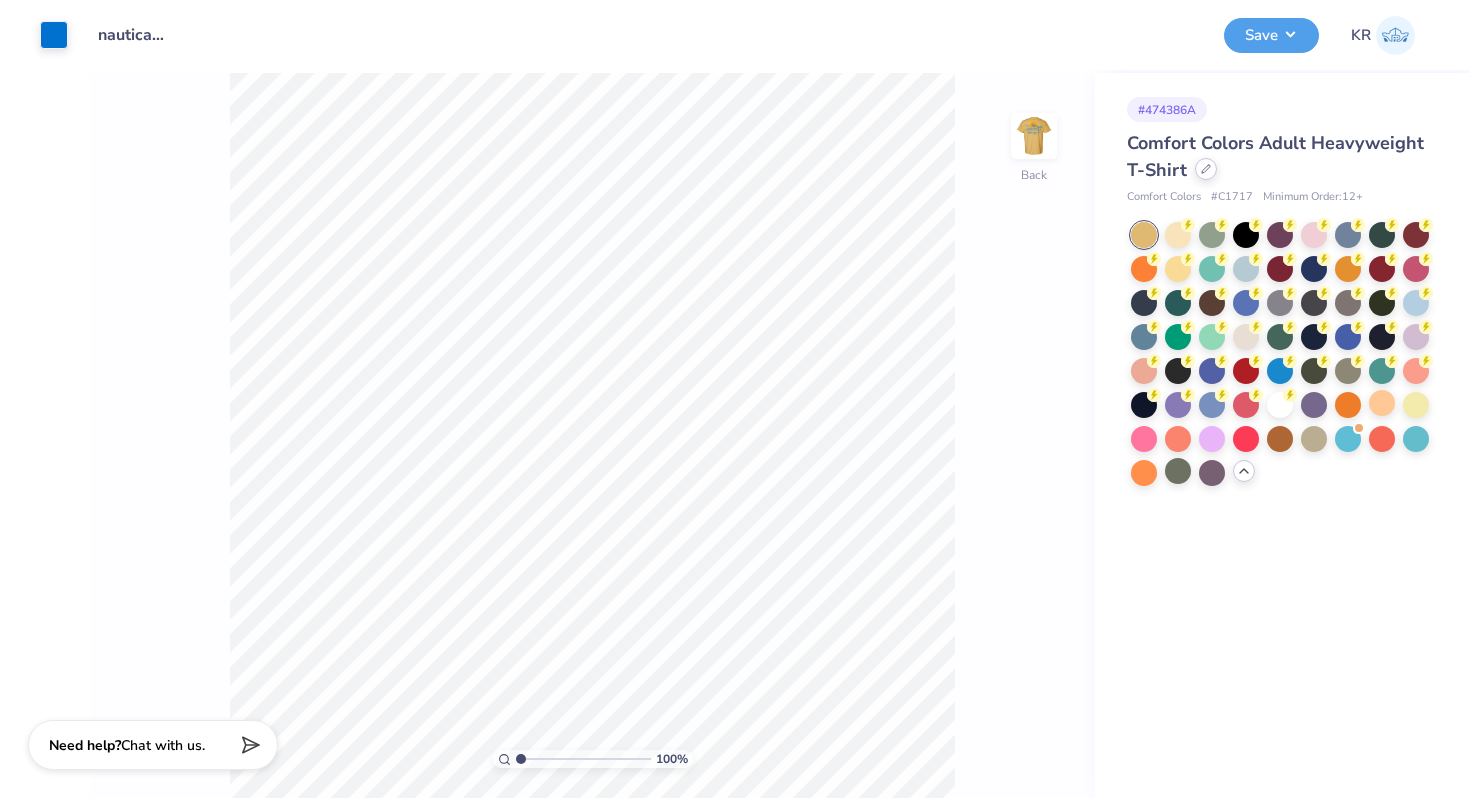 click at bounding box center (1206, 169) 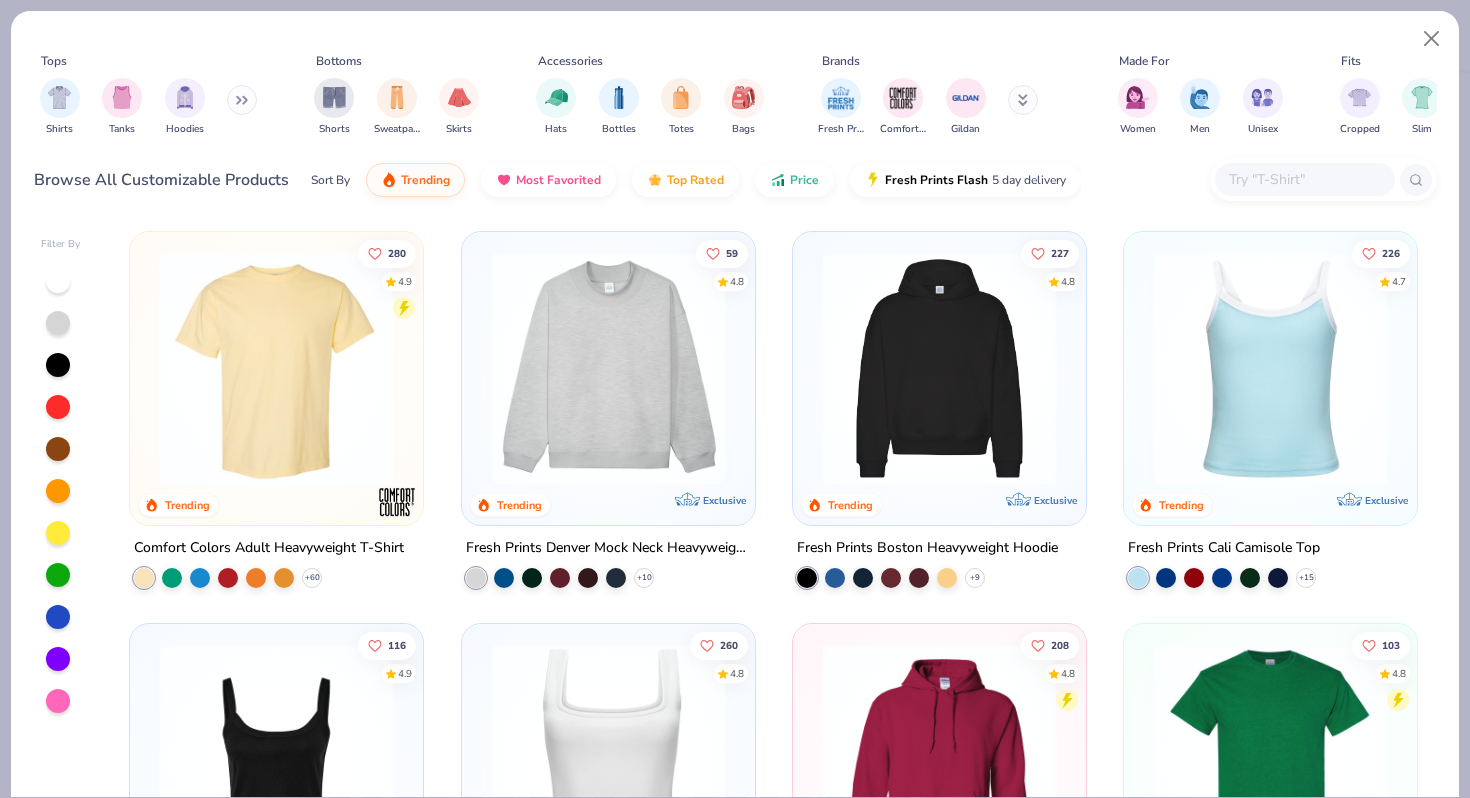 click at bounding box center [1304, 179] 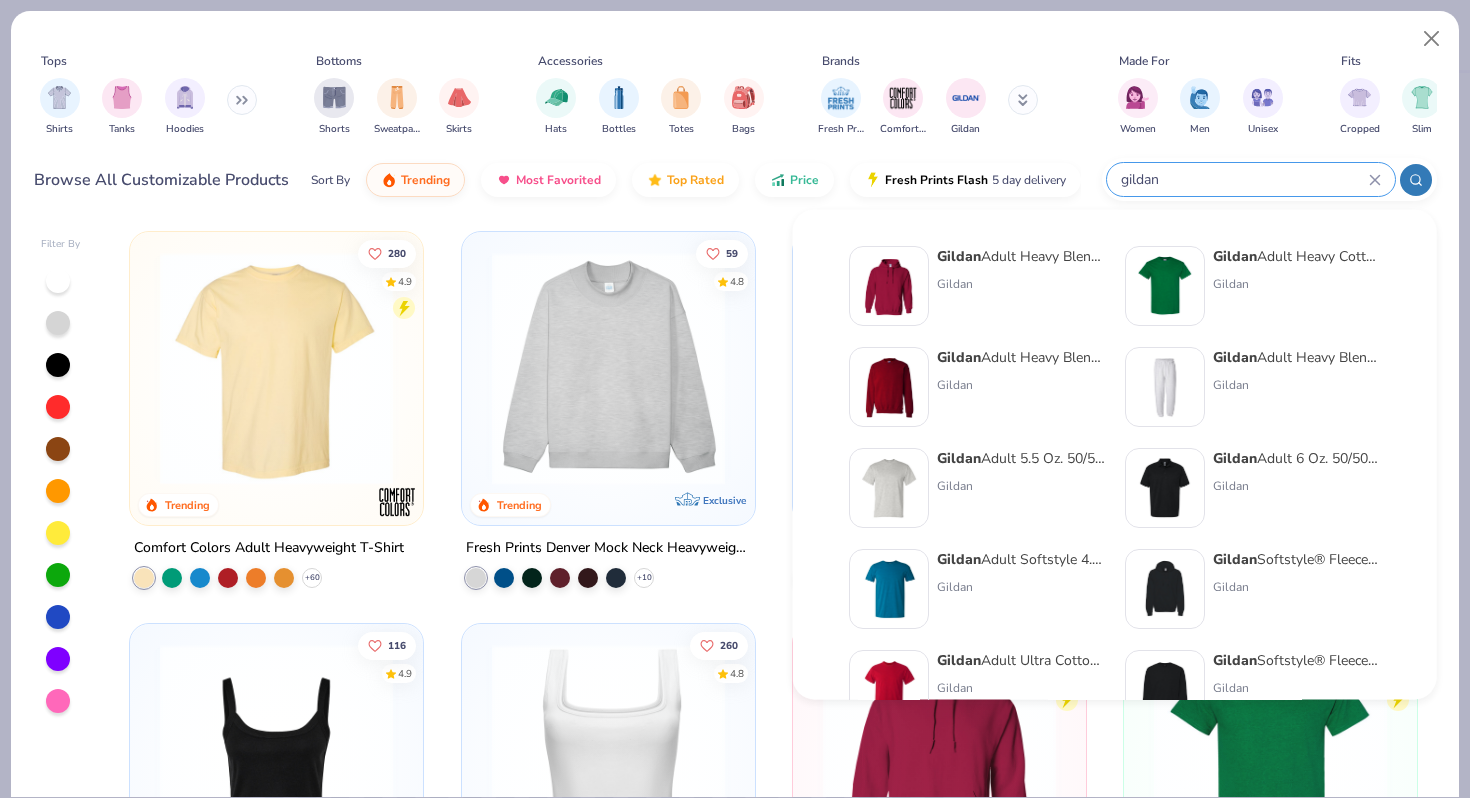 type on "gildan" 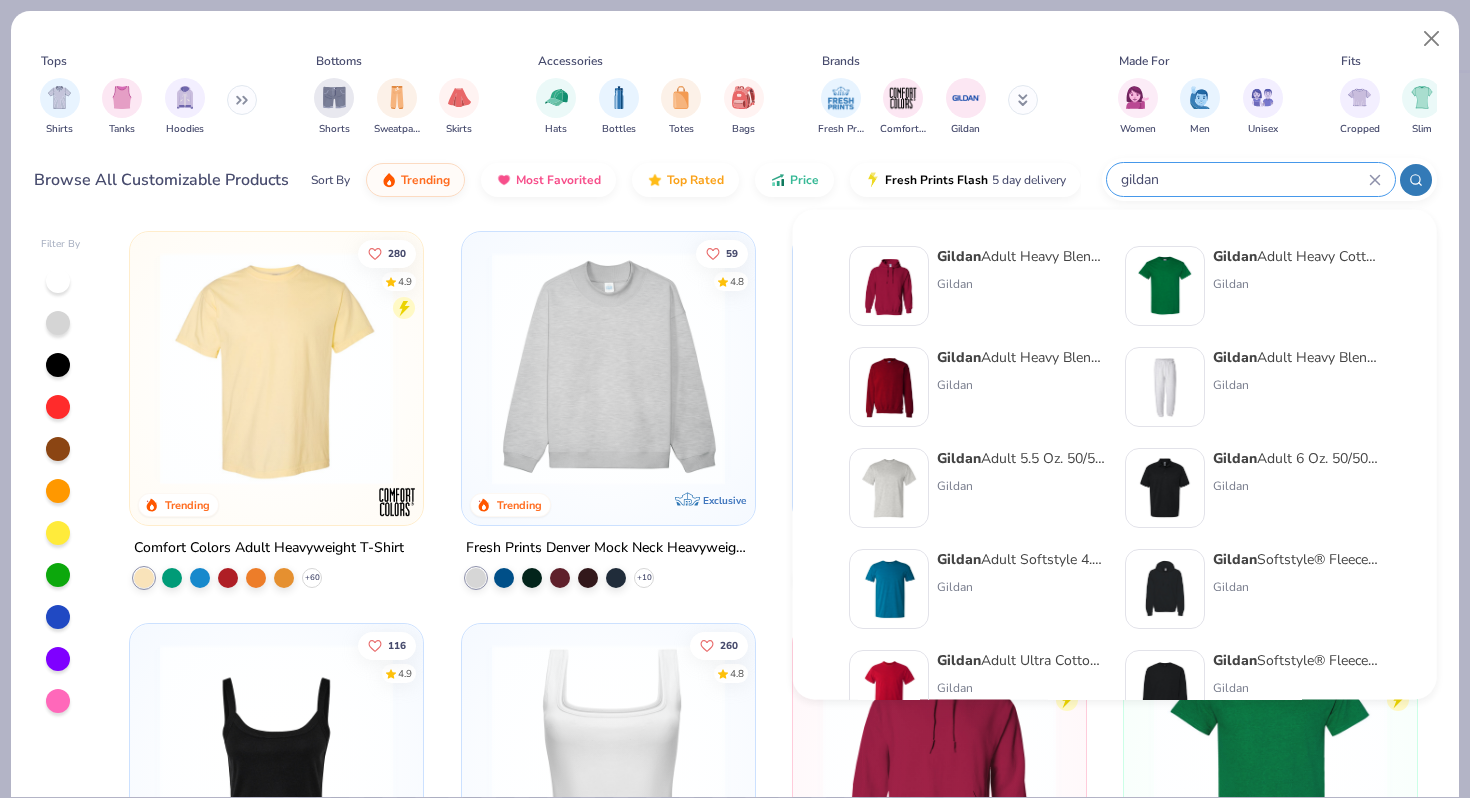 click on "Gildan" at bounding box center (1235, 256) 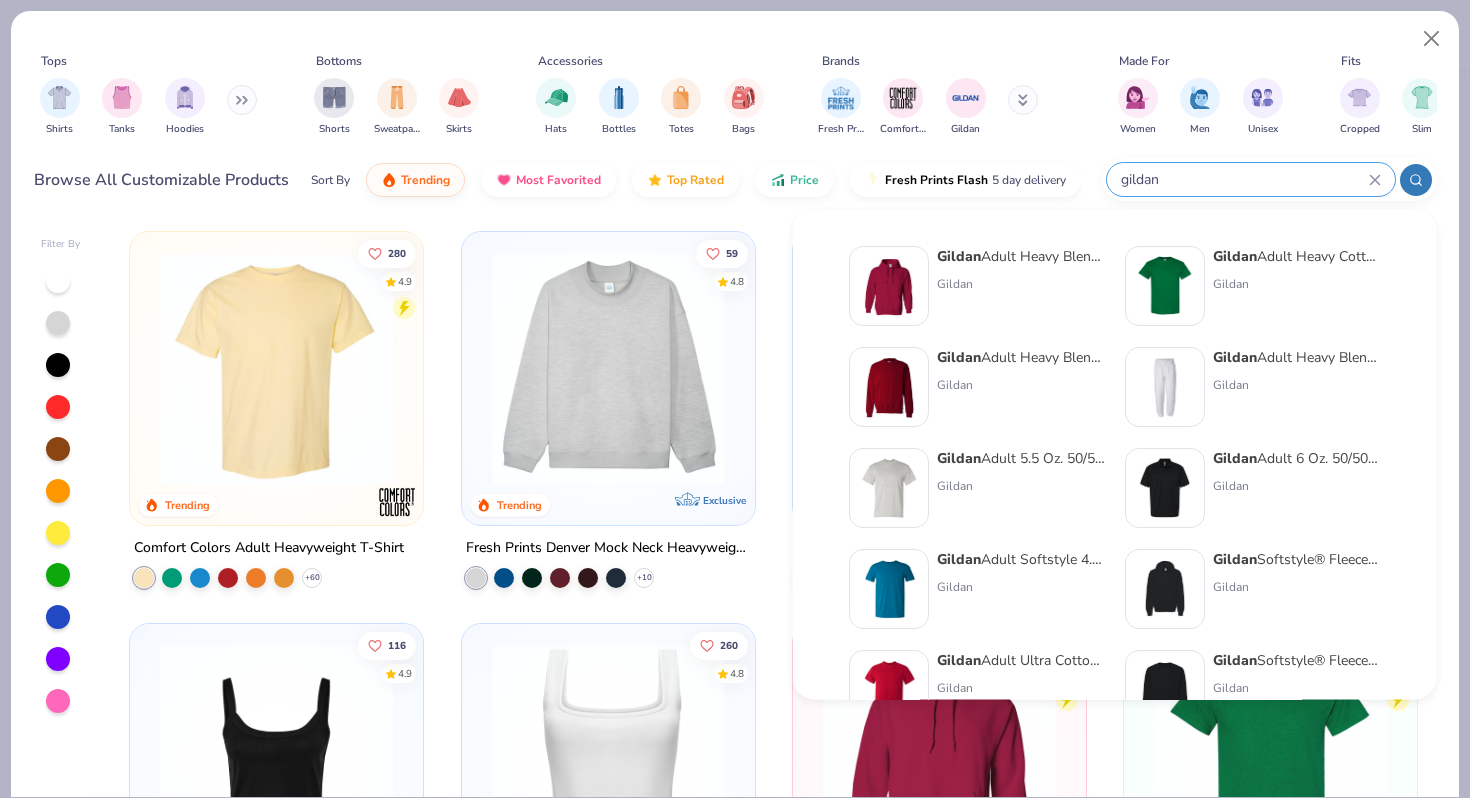 type 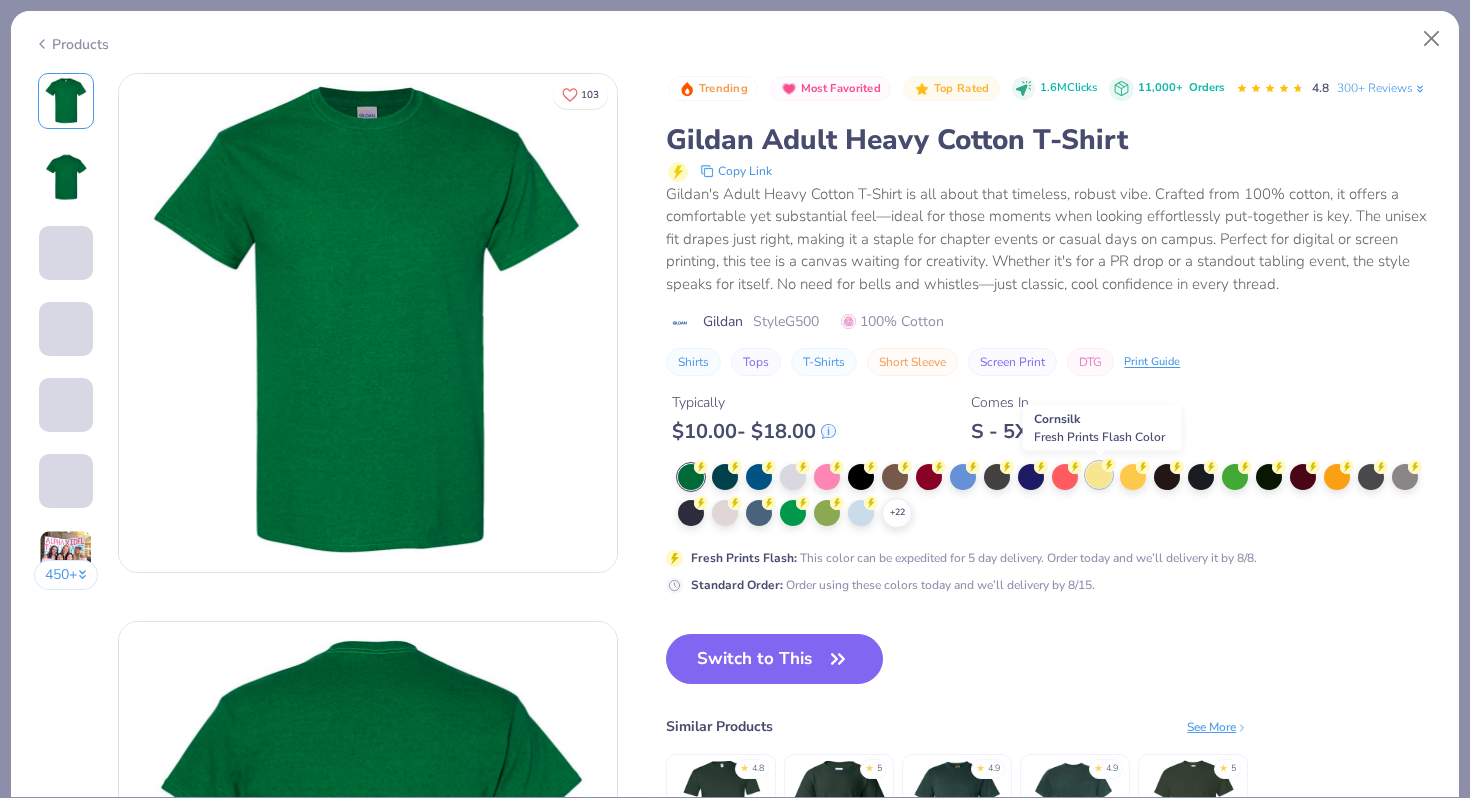 click at bounding box center [1099, 475] 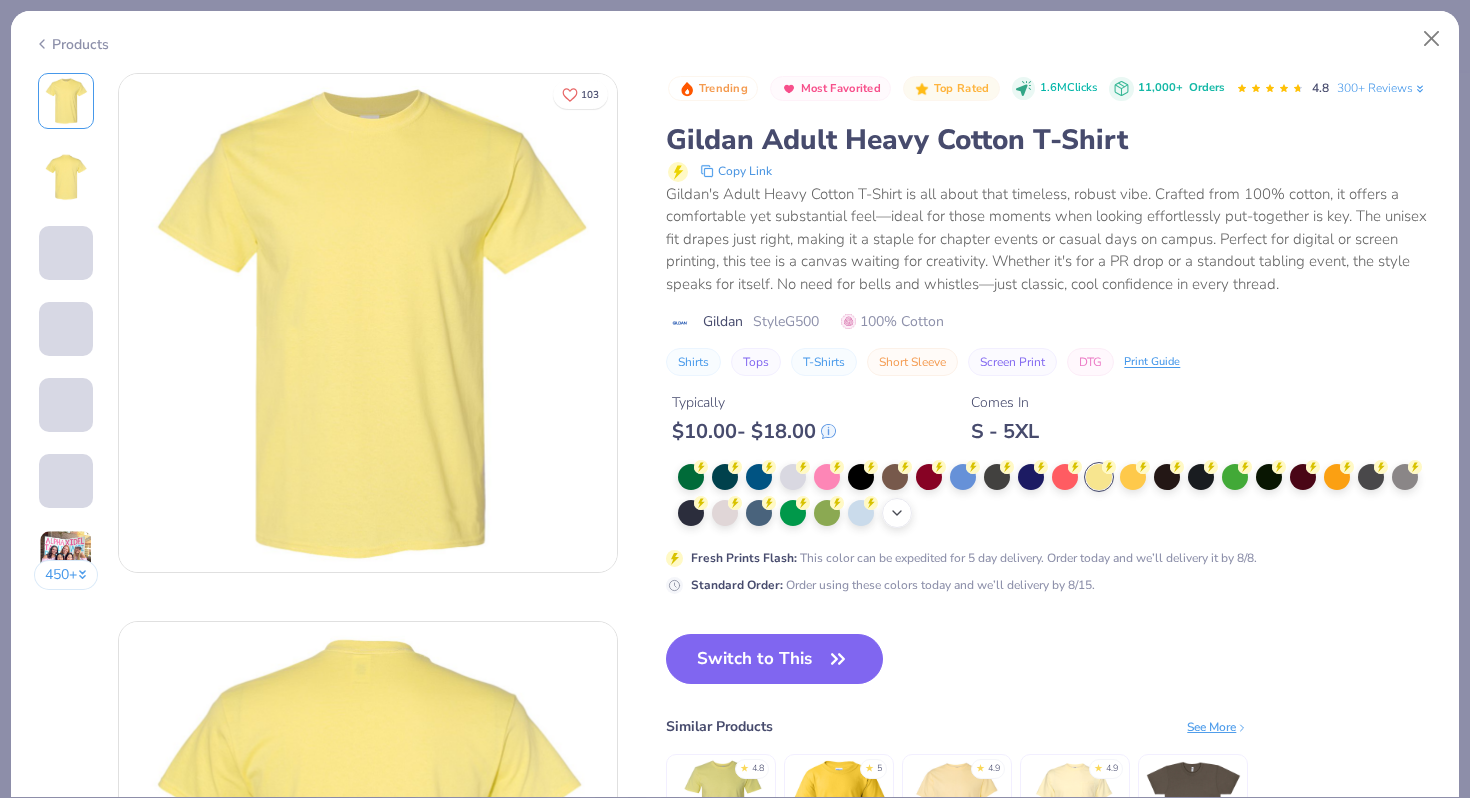 click 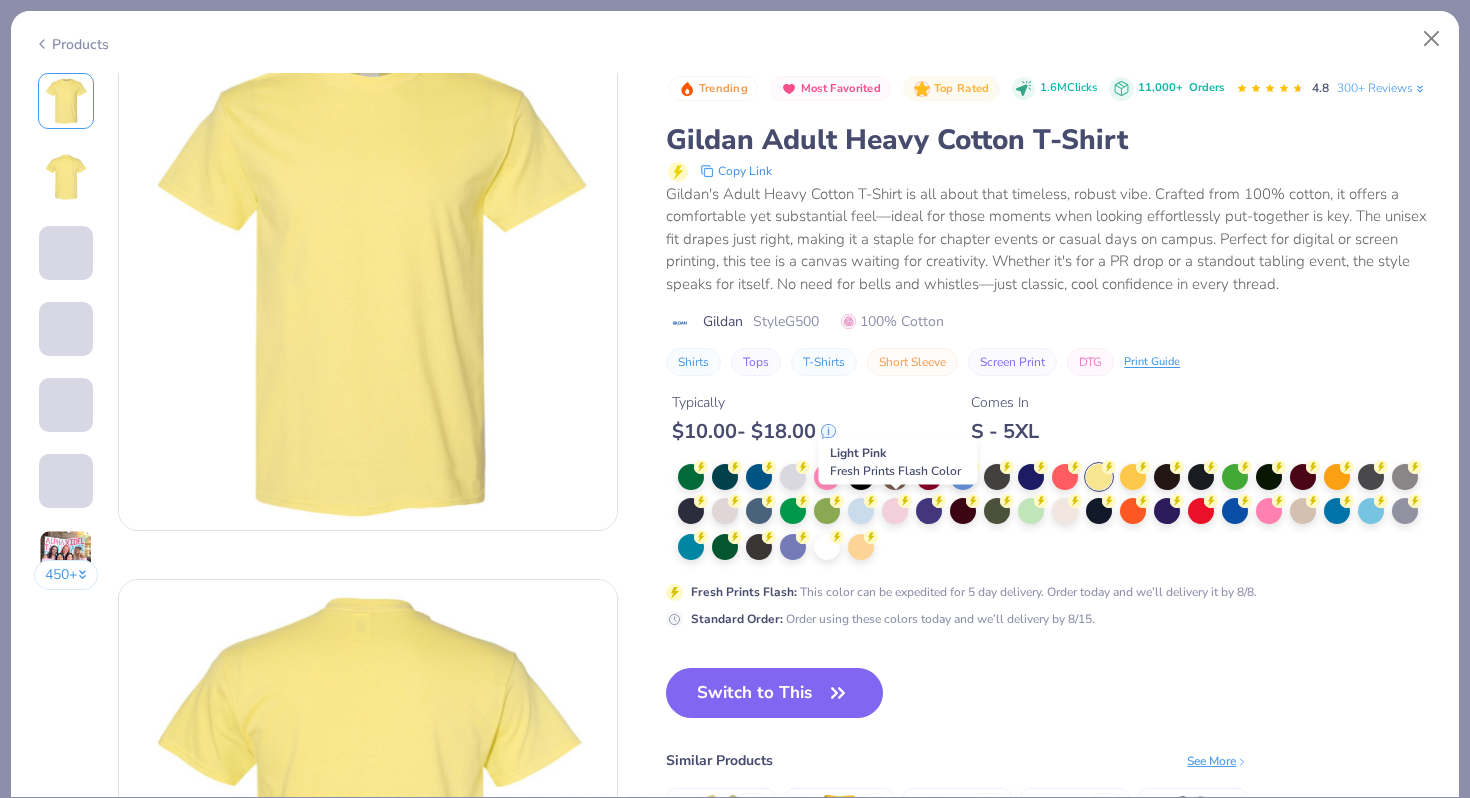 scroll, scrollTop: 45, scrollLeft: 0, axis: vertical 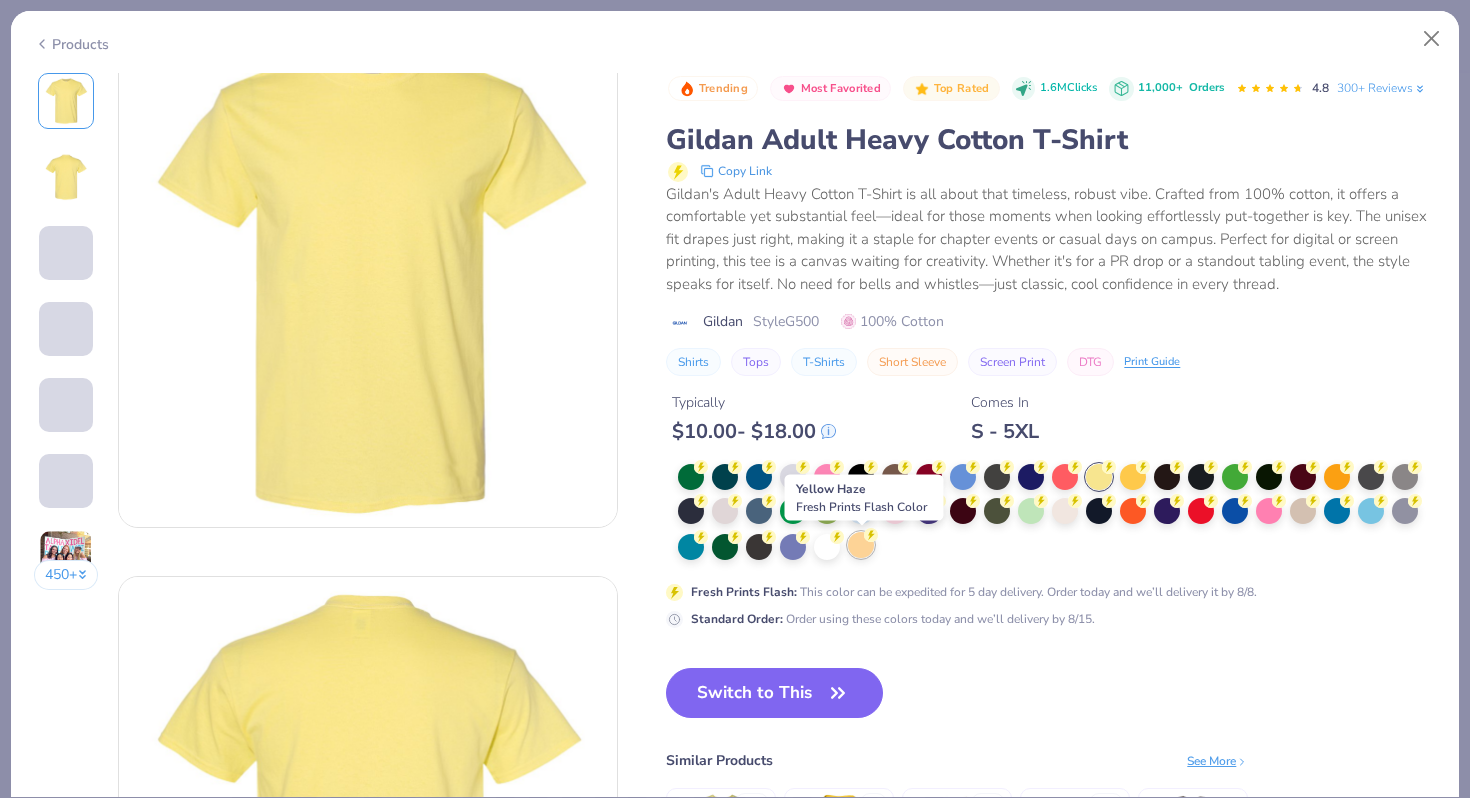 click at bounding box center (861, 545) 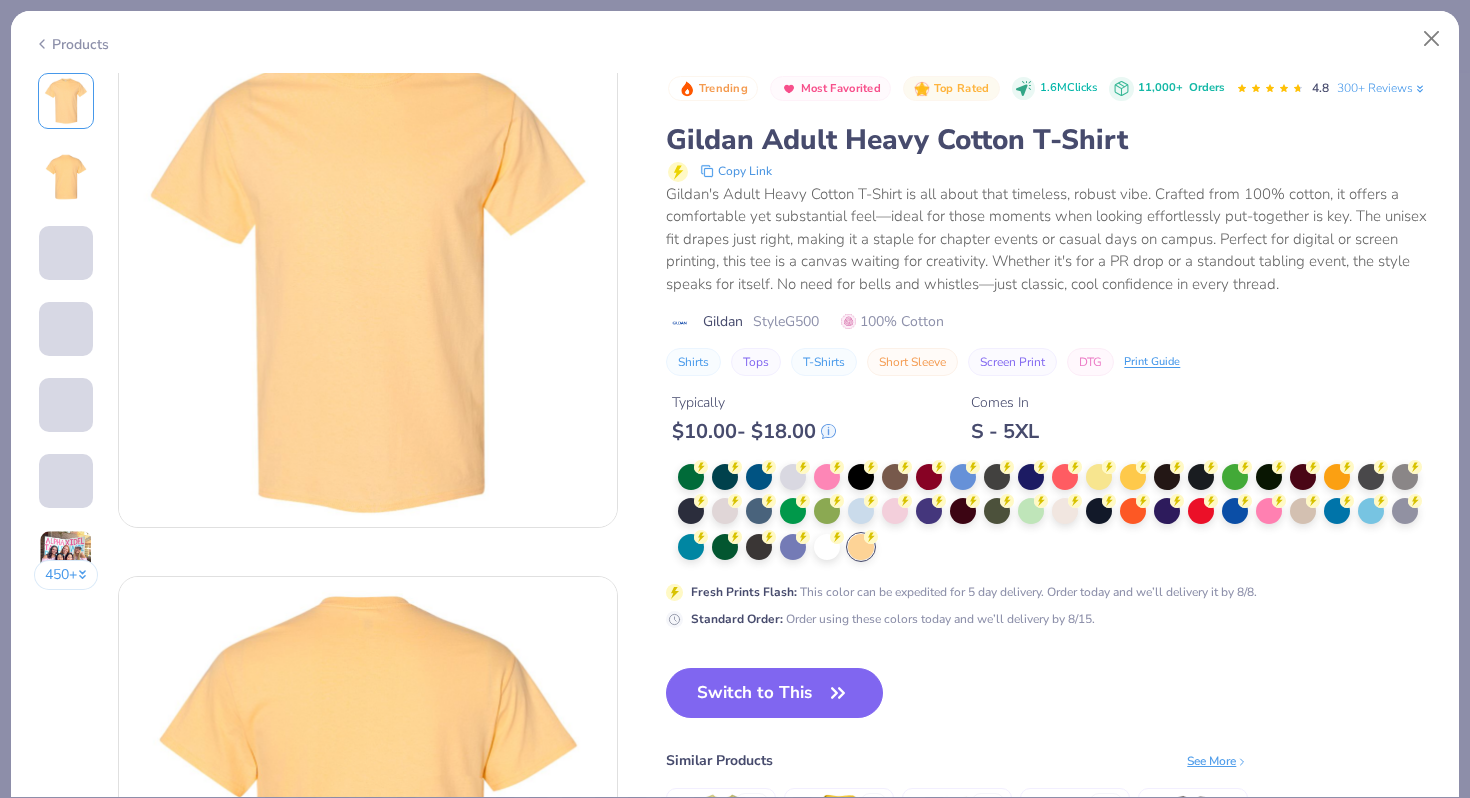 scroll, scrollTop: 0, scrollLeft: 0, axis: both 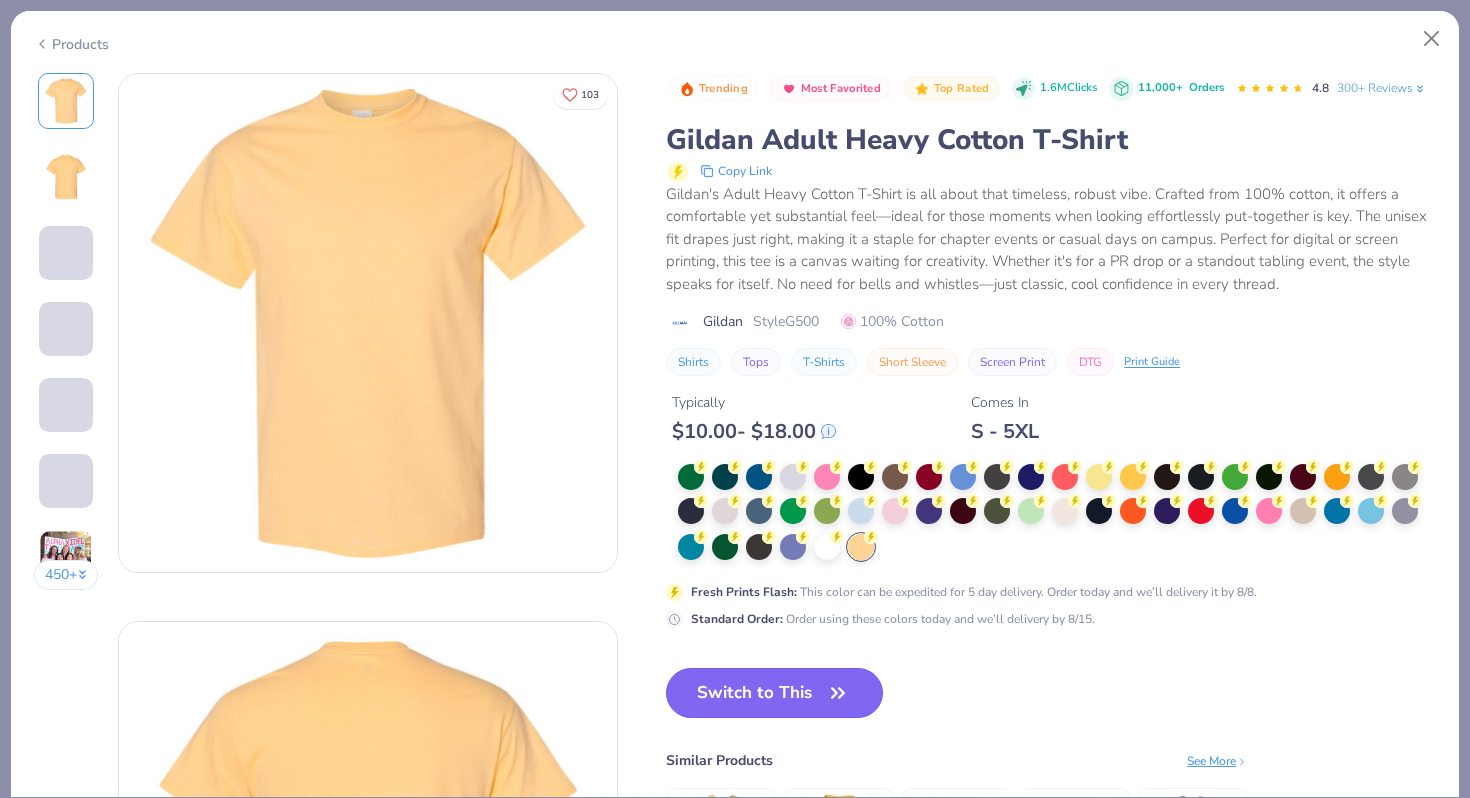 click on "Switch to This" at bounding box center (774, 693) 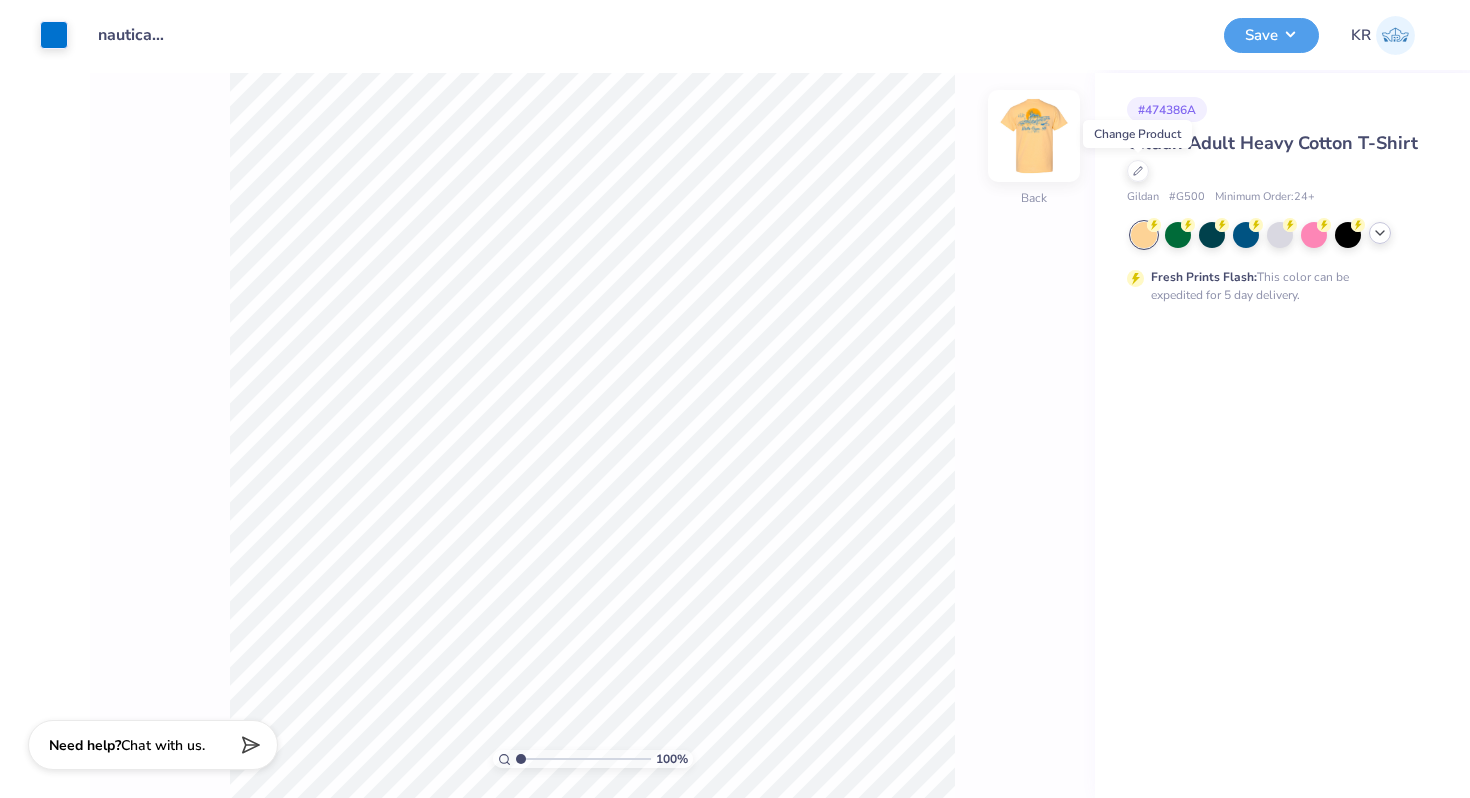 click on "Back" at bounding box center (1034, 148) 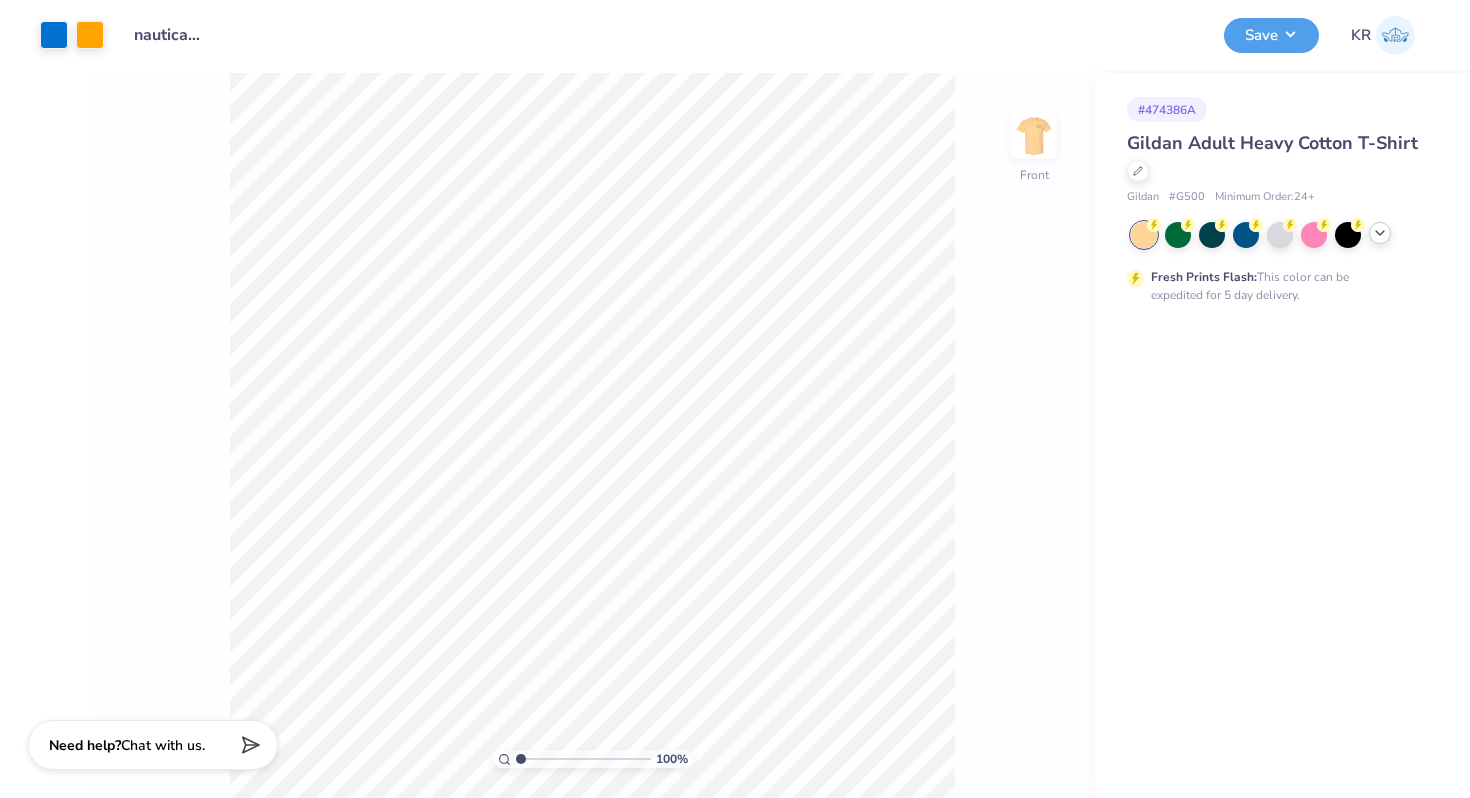 click at bounding box center [1034, 136] 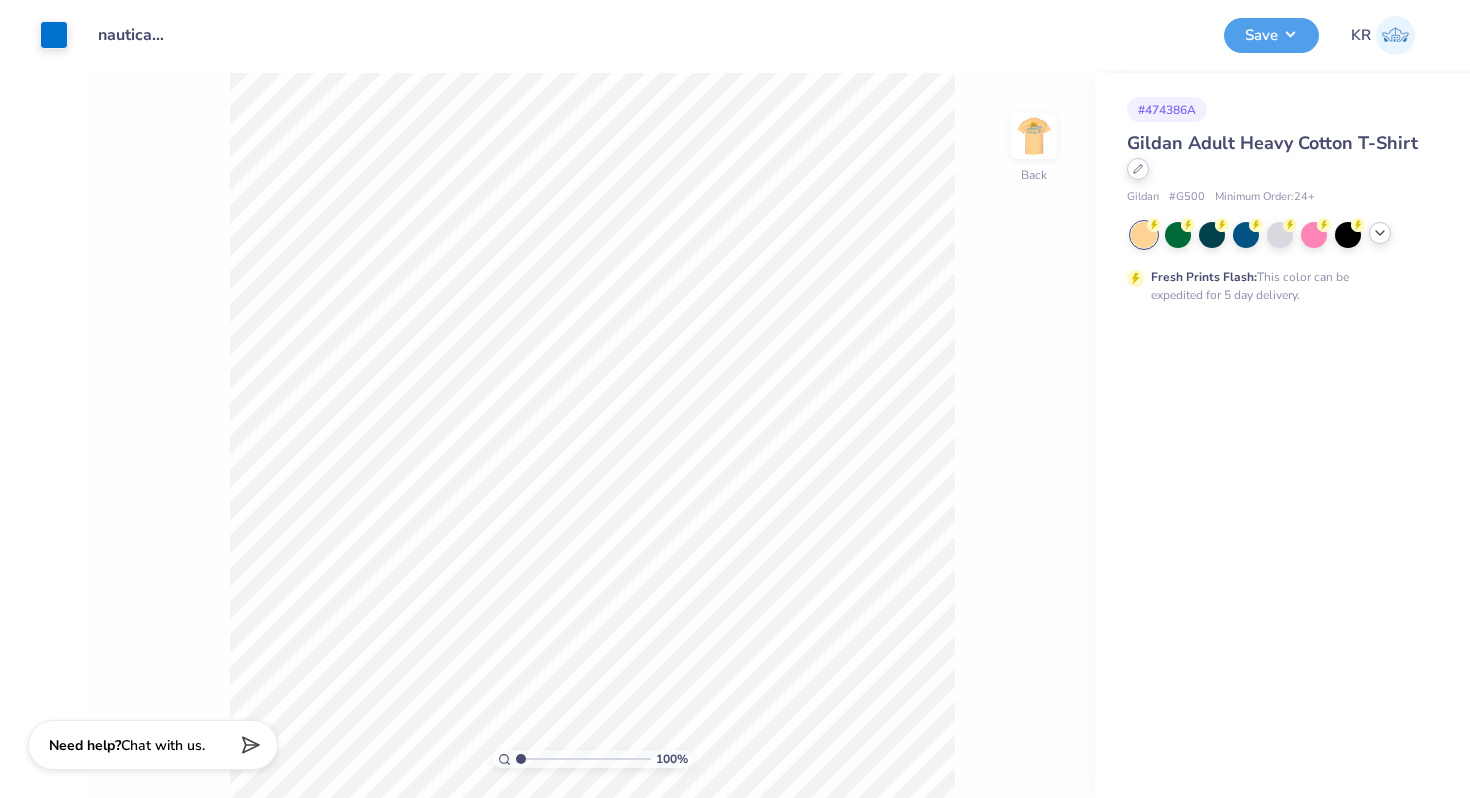 click 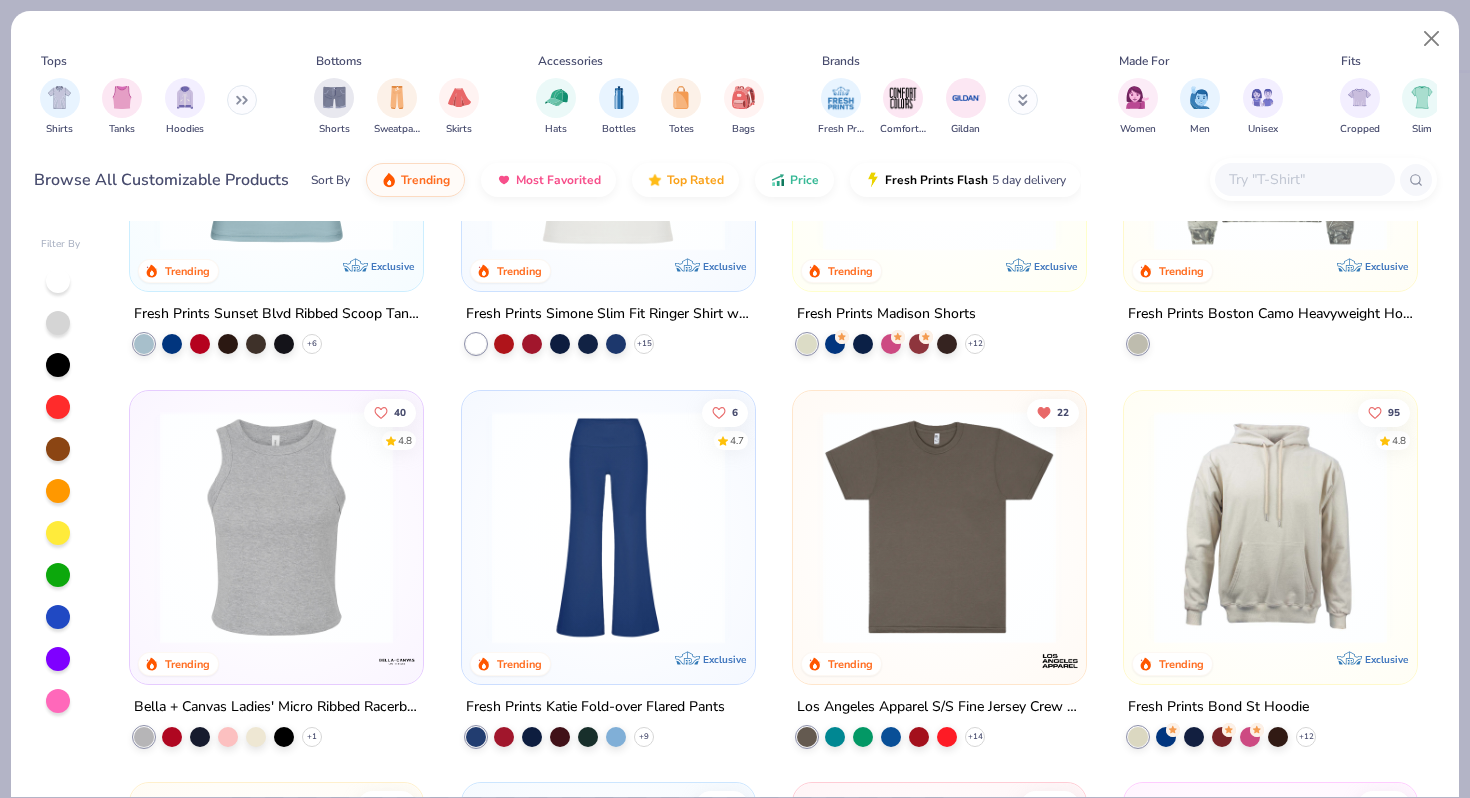 scroll, scrollTop: 2192, scrollLeft: 0, axis: vertical 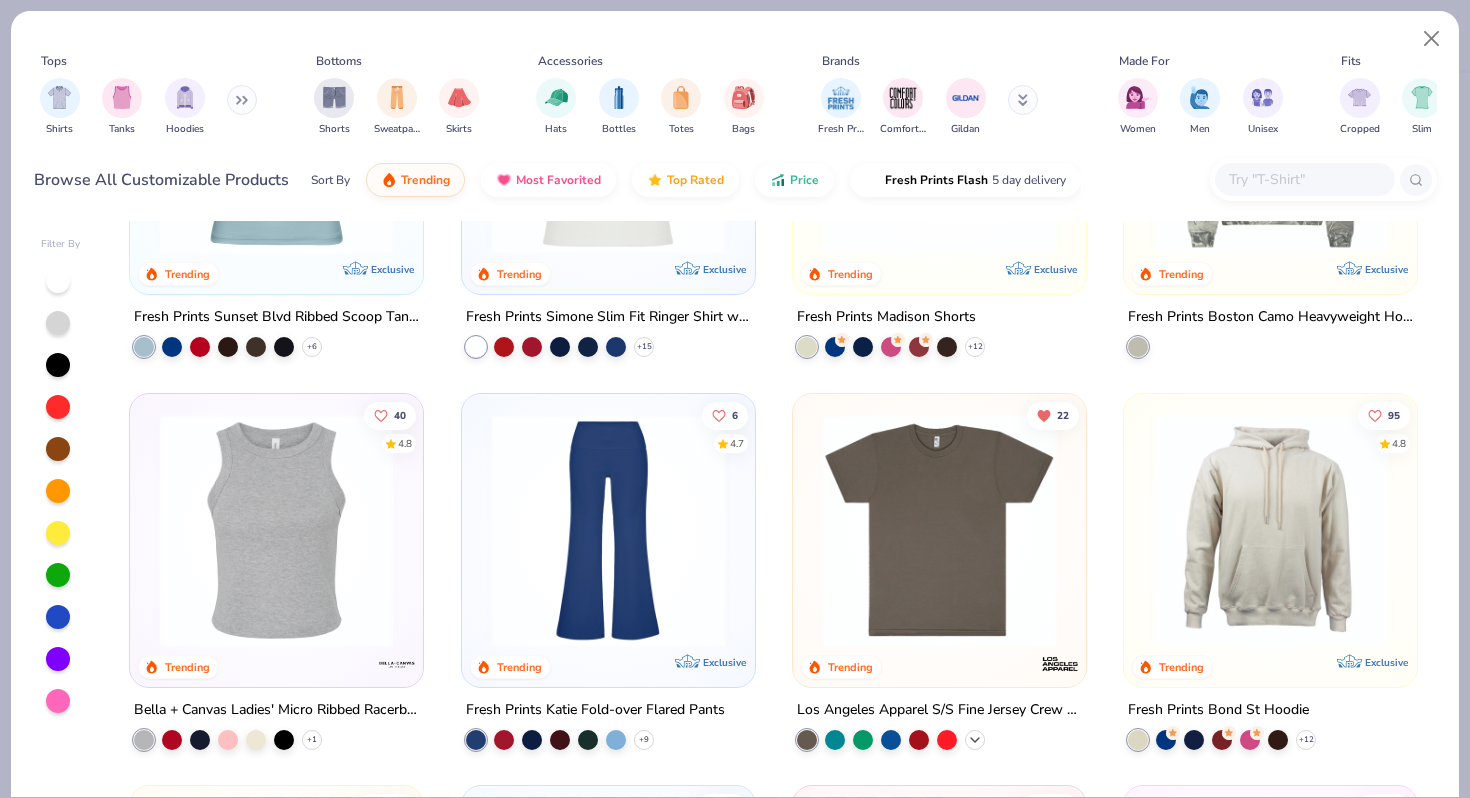 click on "+ 14" at bounding box center (975, 740) 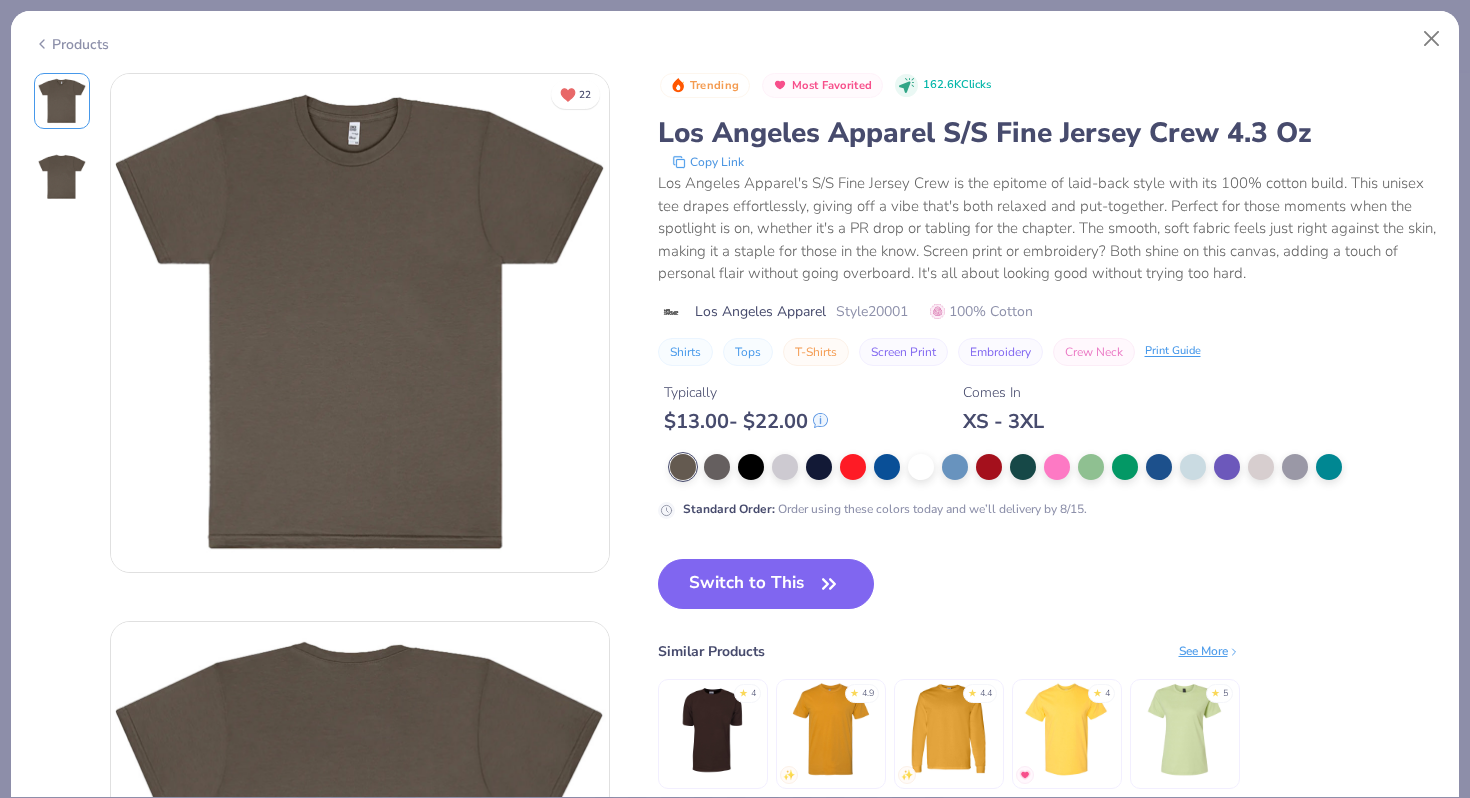 click on "Products" at bounding box center [71, 44] 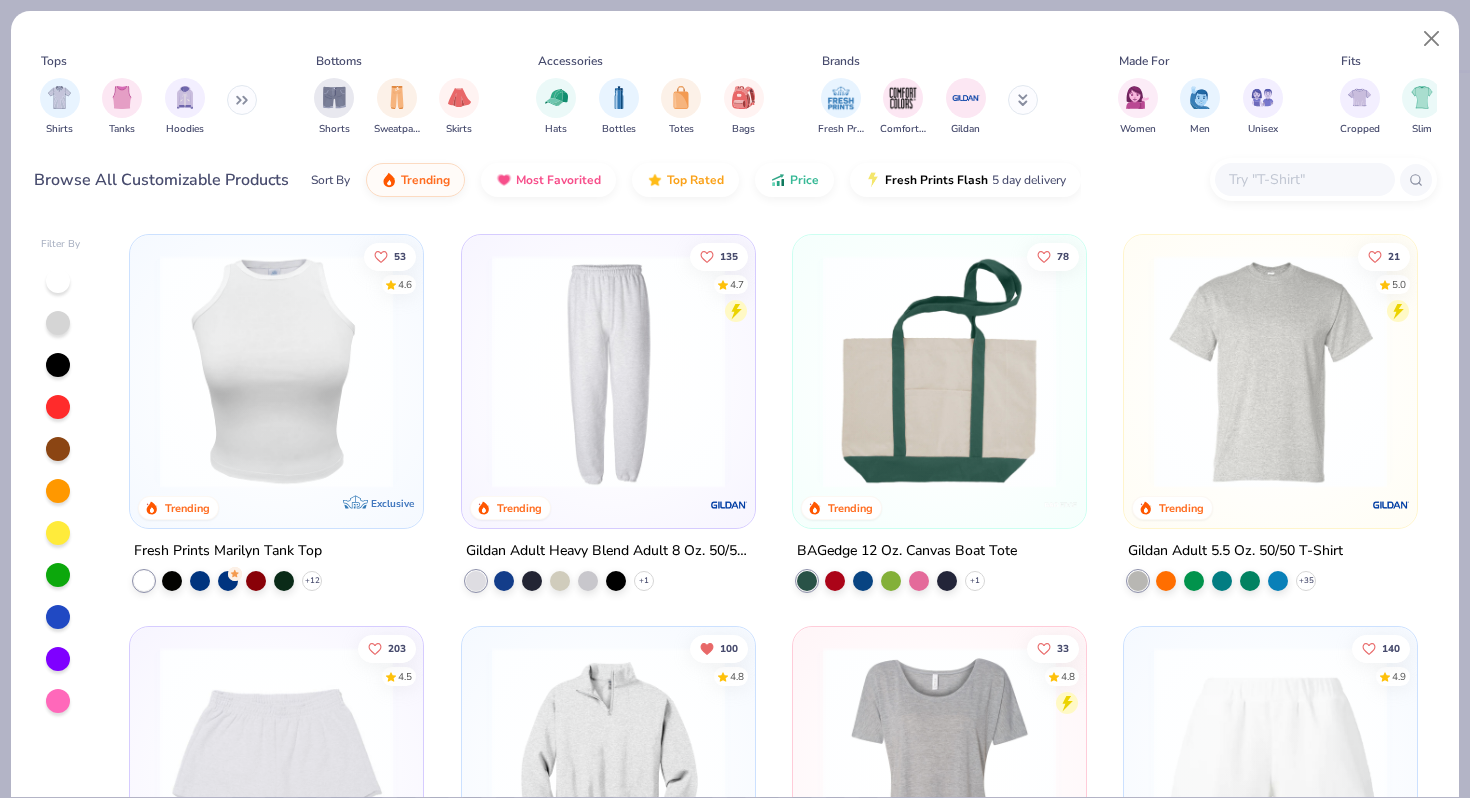 scroll, scrollTop: 3139, scrollLeft: 0, axis: vertical 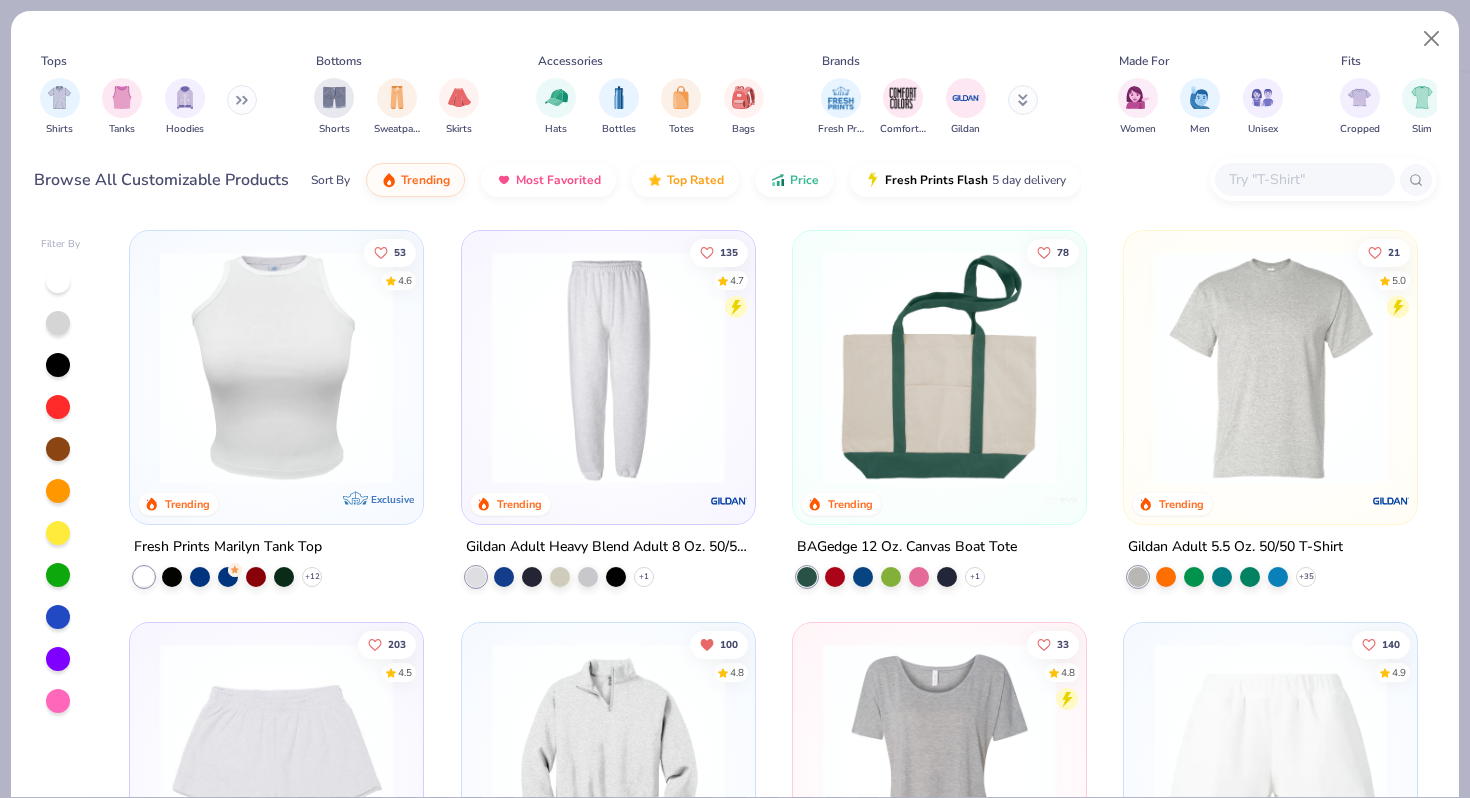 click at bounding box center (1270, 372) 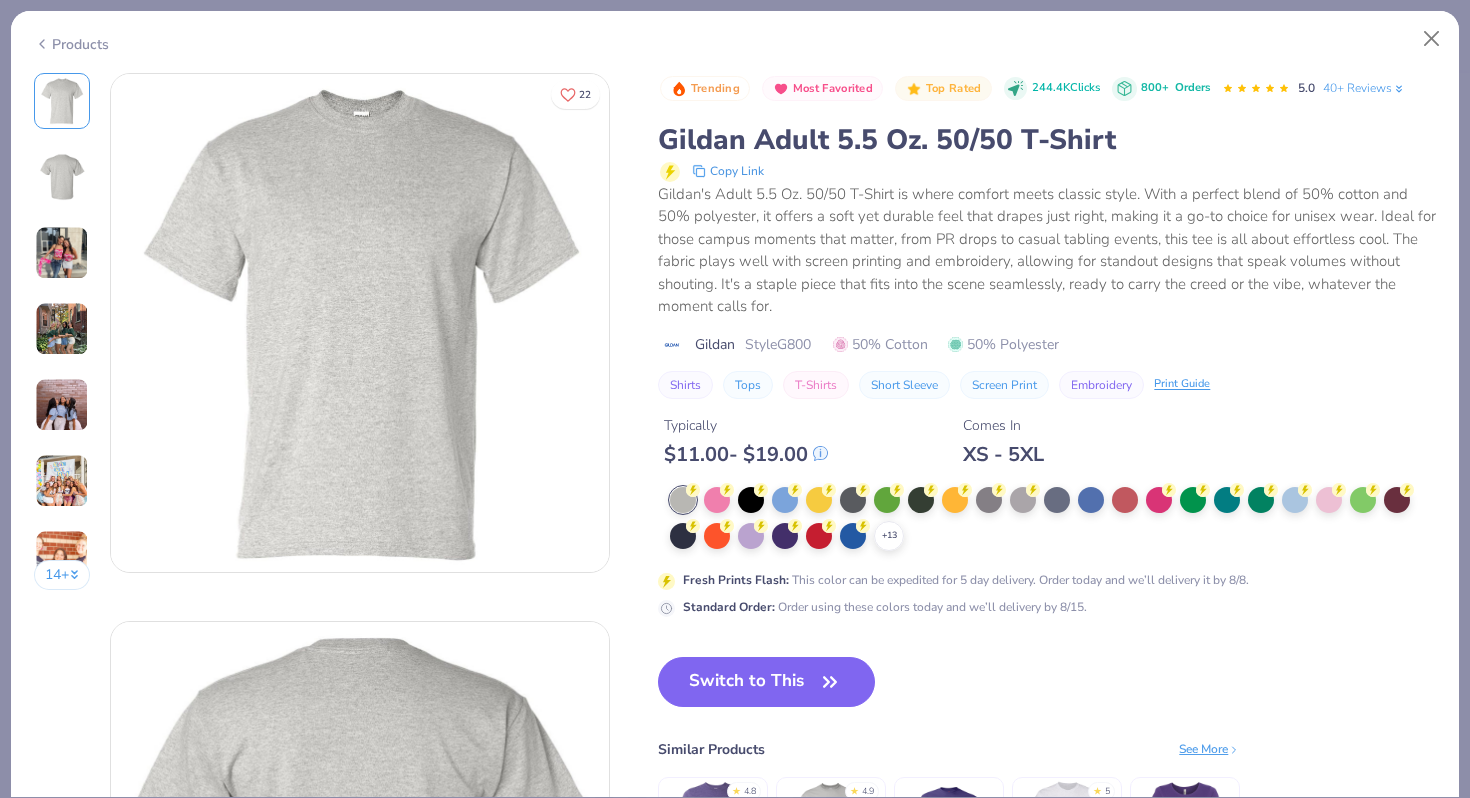click on "+ 13" at bounding box center (1053, 519) 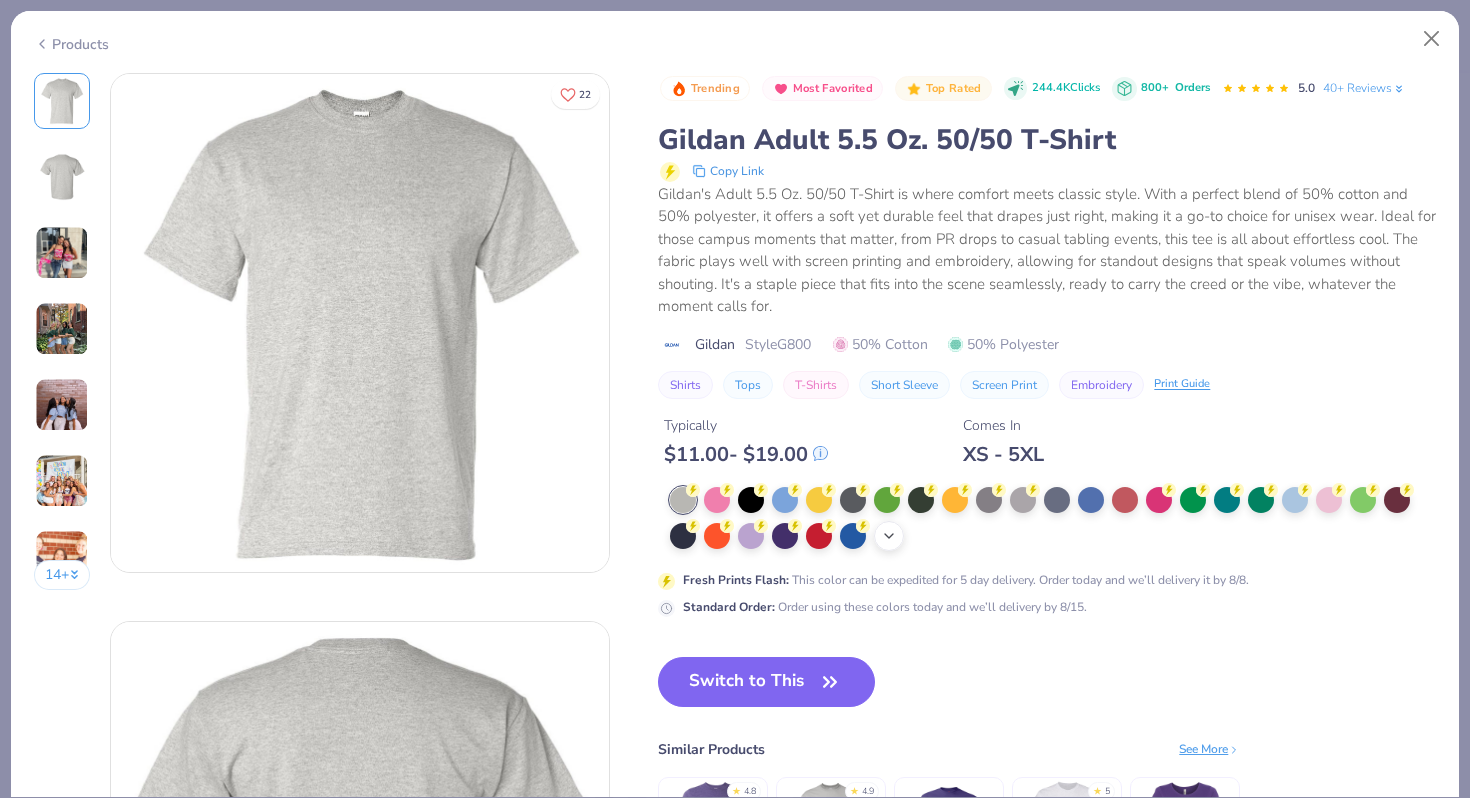 click 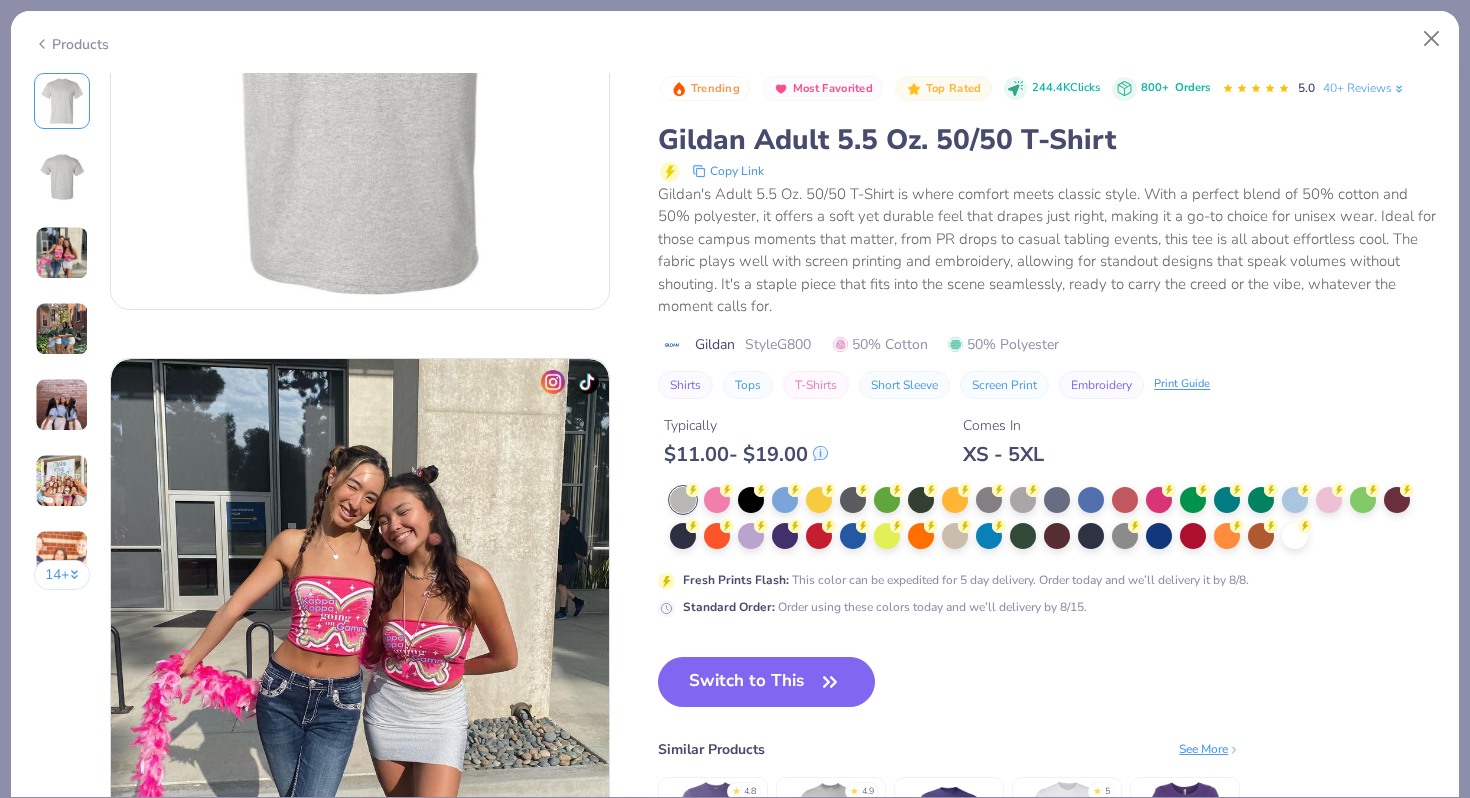 scroll, scrollTop: 869, scrollLeft: 0, axis: vertical 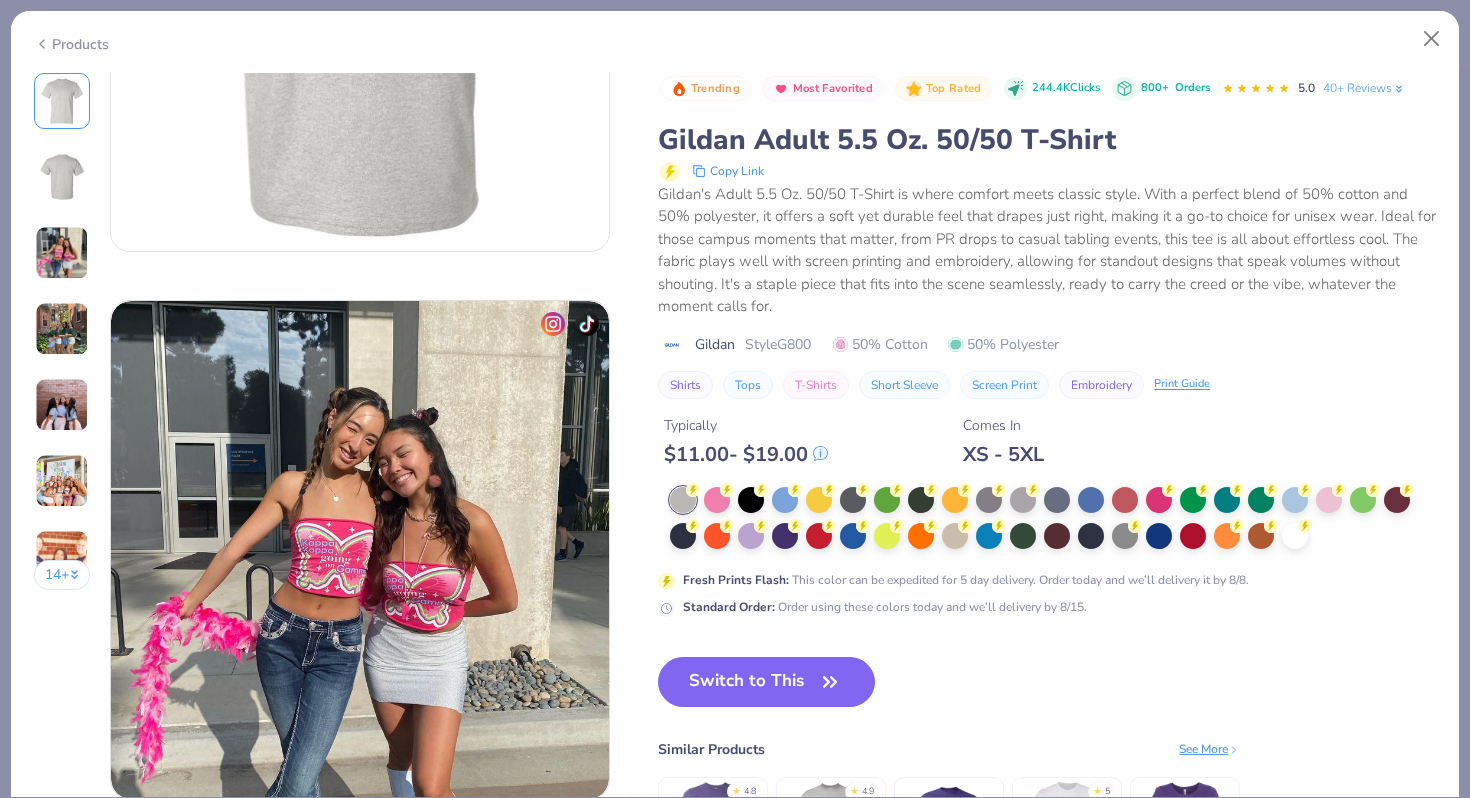 click on "See More" at bounding box center [1209, 749] 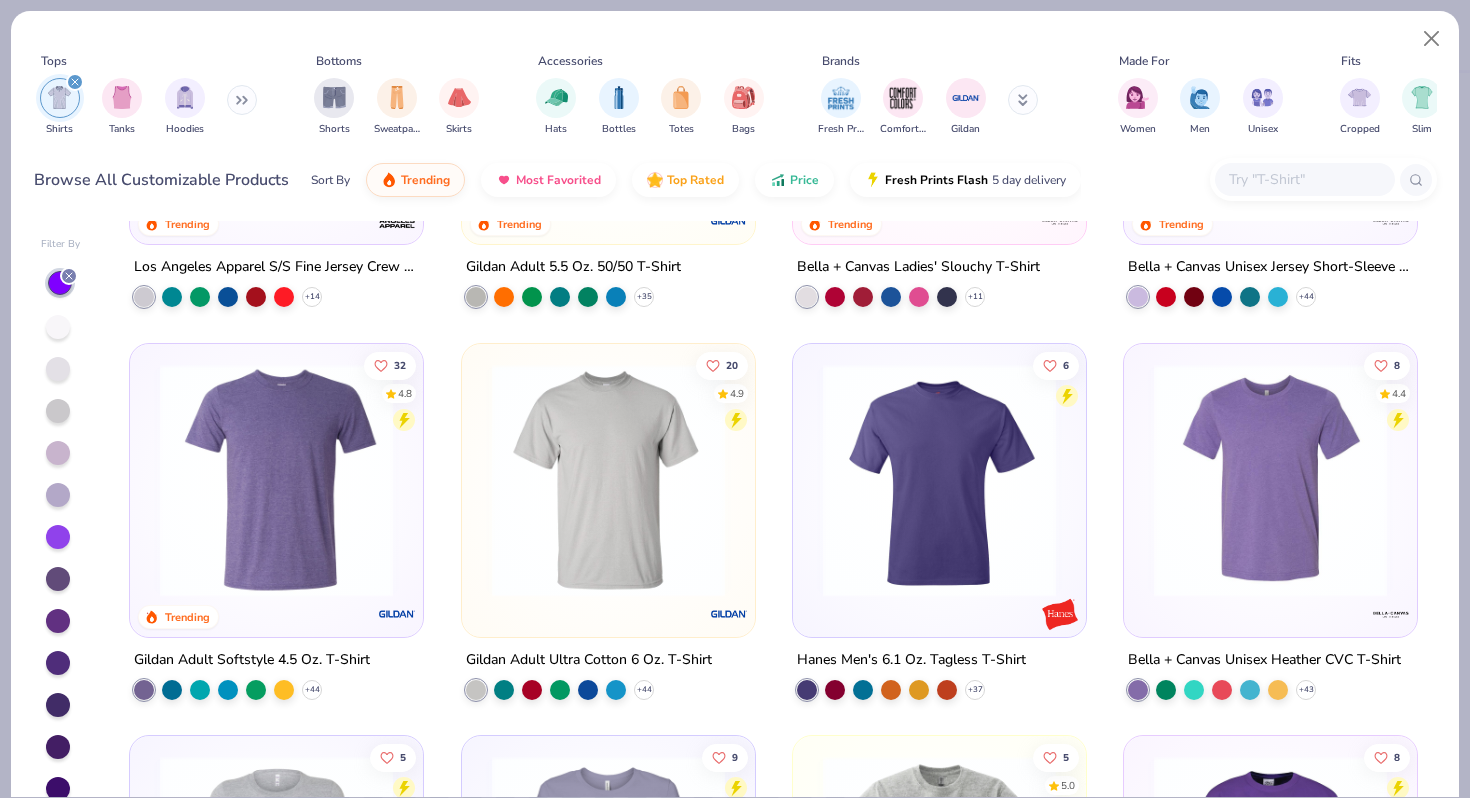 scroll, scrollTop: 675, scrollLeft: 0, axis: vertical 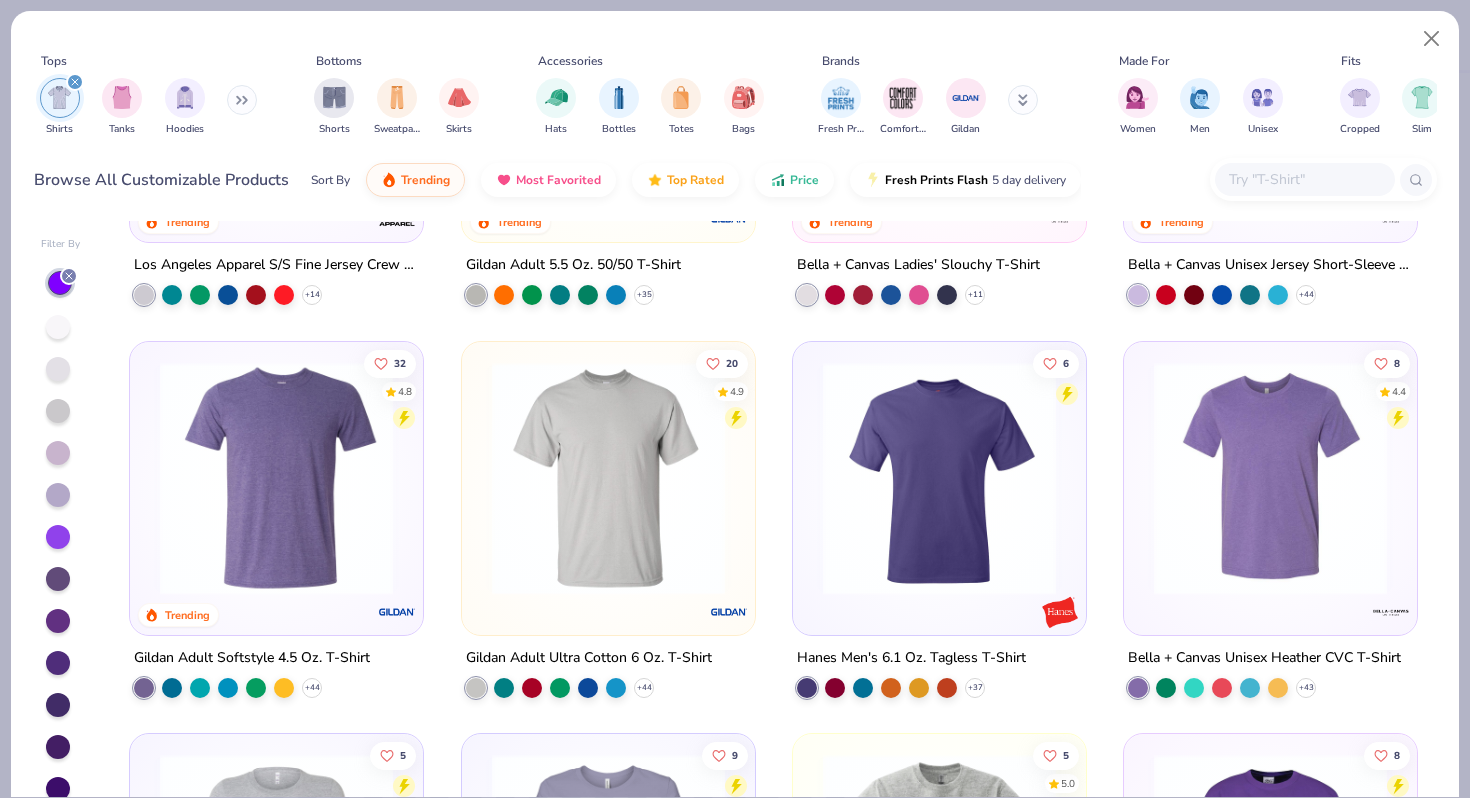 click at bounding box center [608, 477] 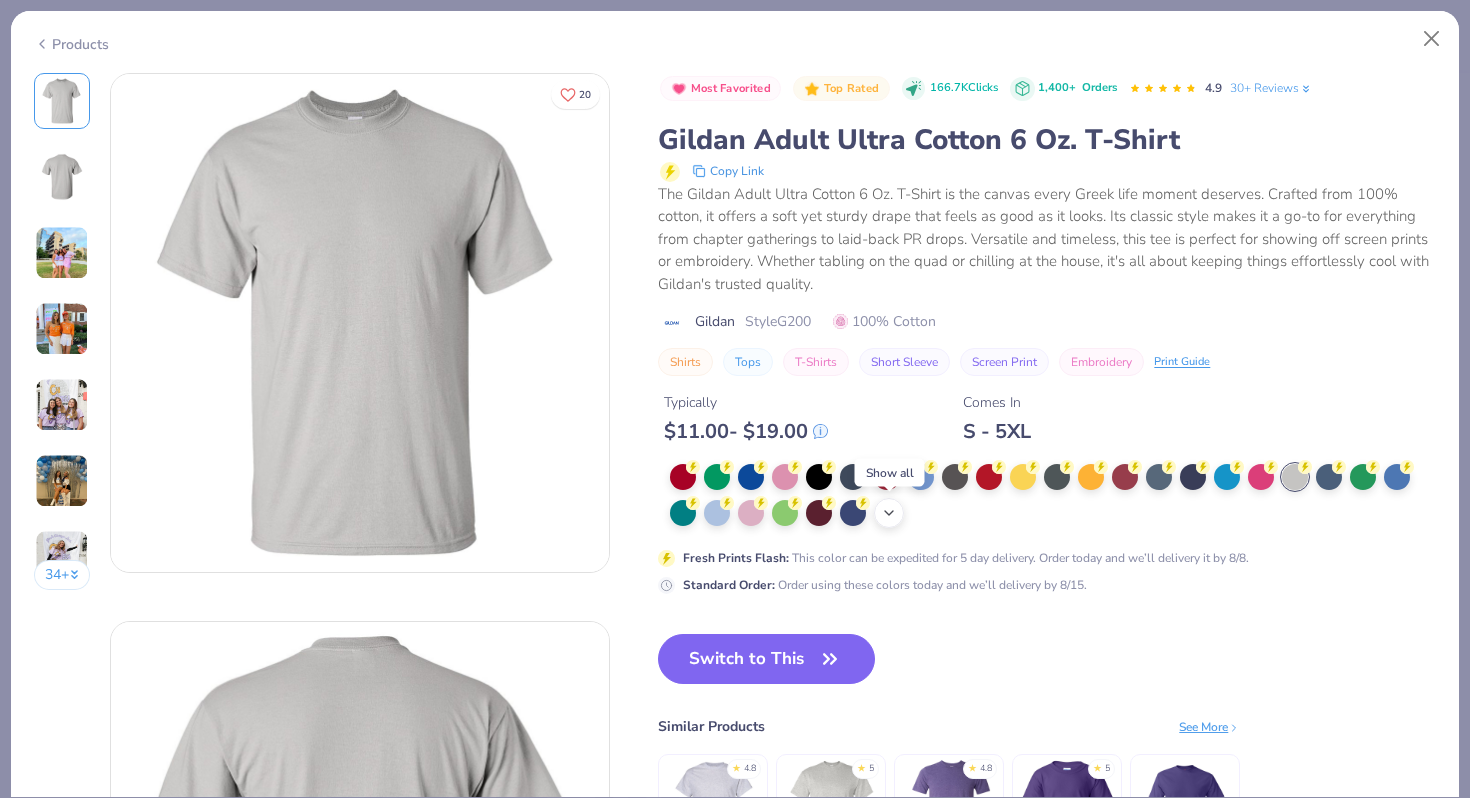 click 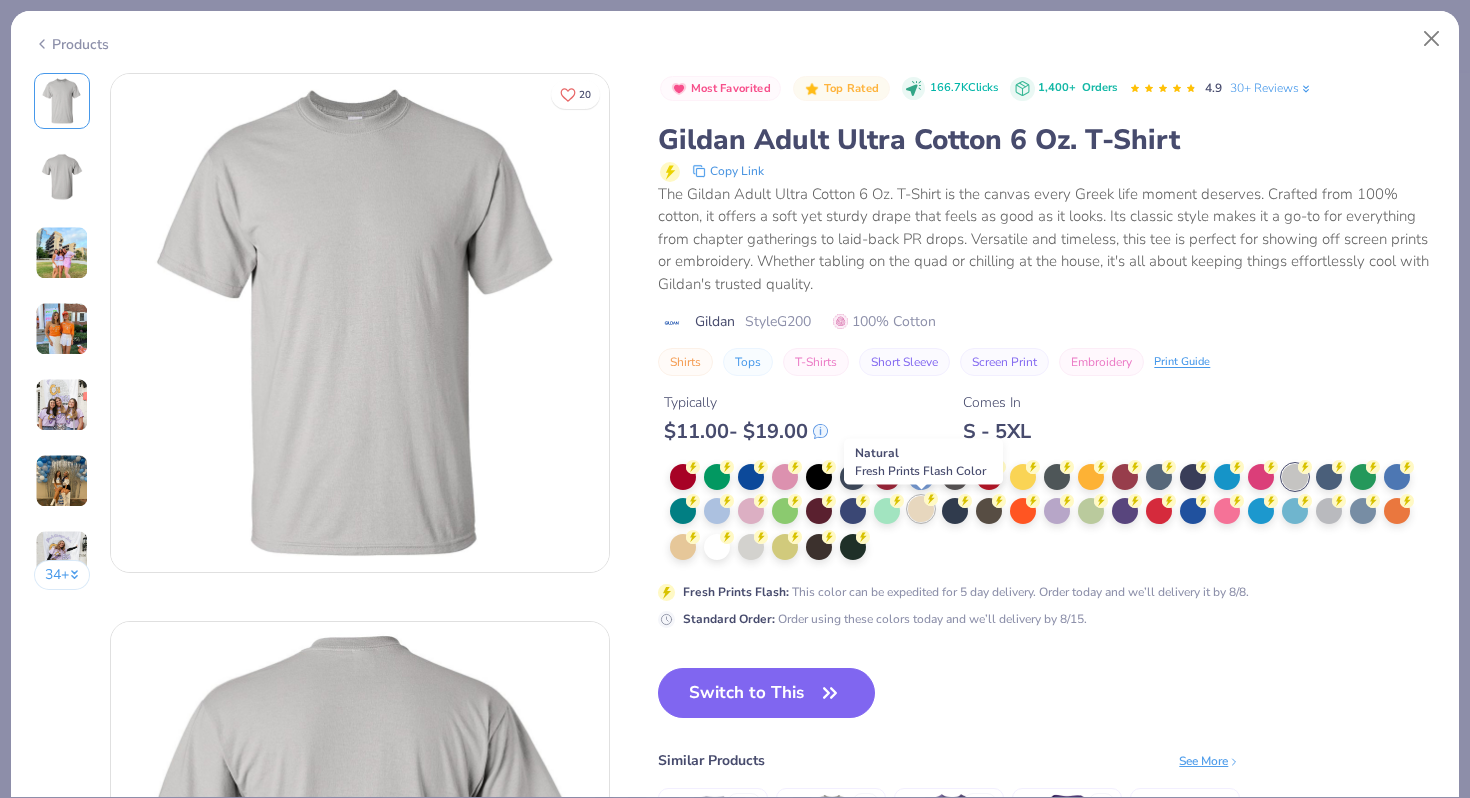 click at bounding box center [921, 509] 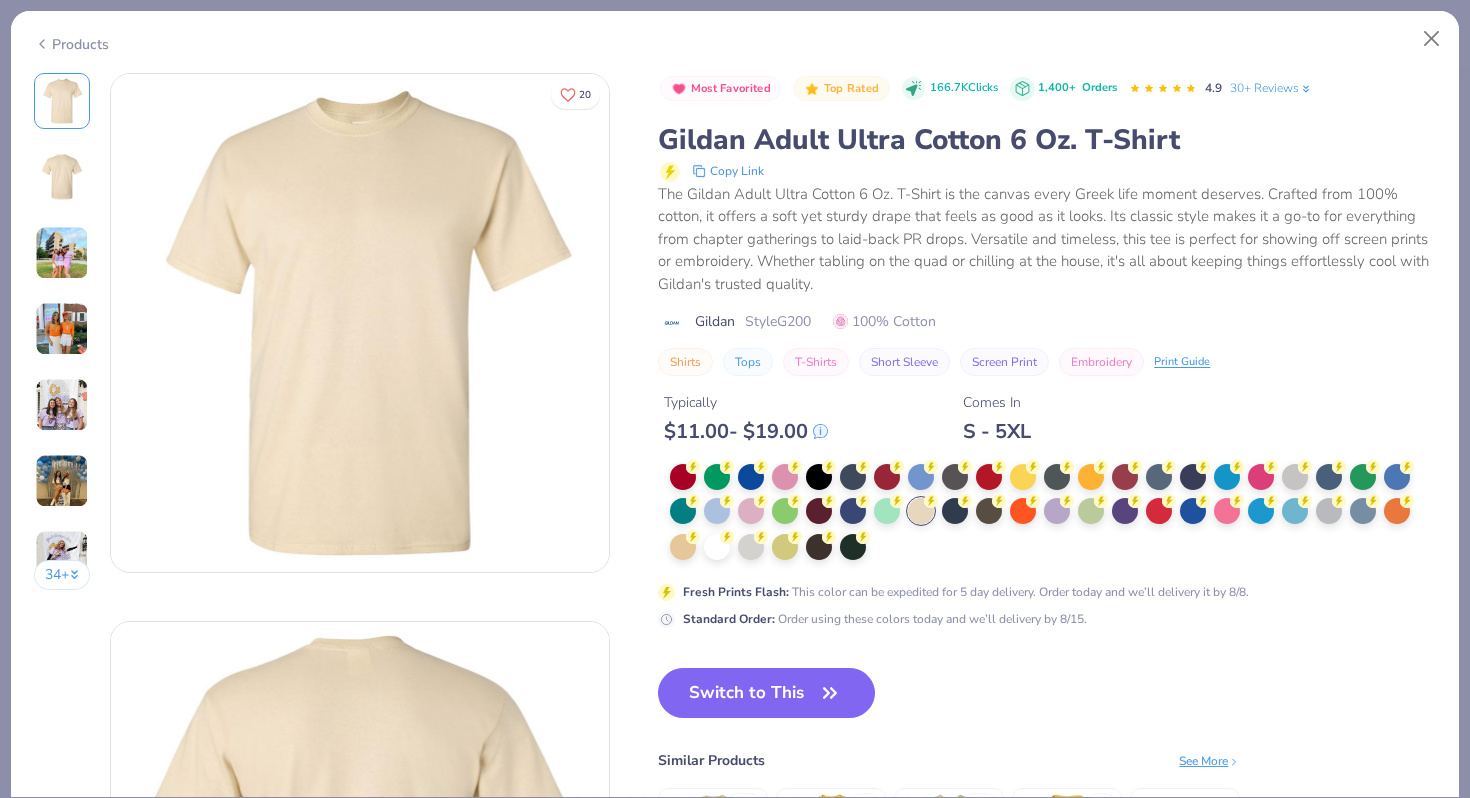 click on "Products" at bounding box center [71, 44] 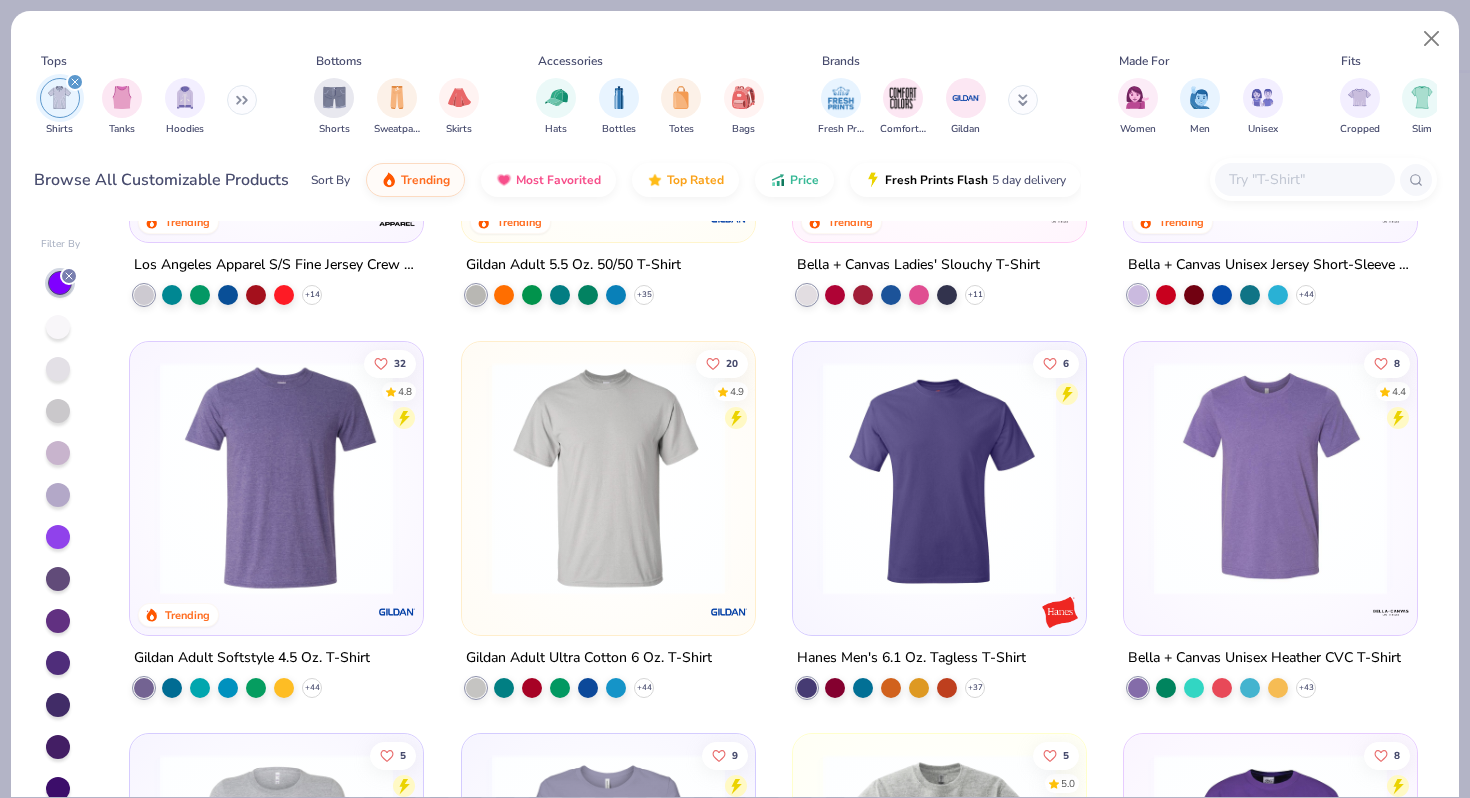 click at bounding box center (1270, 477) 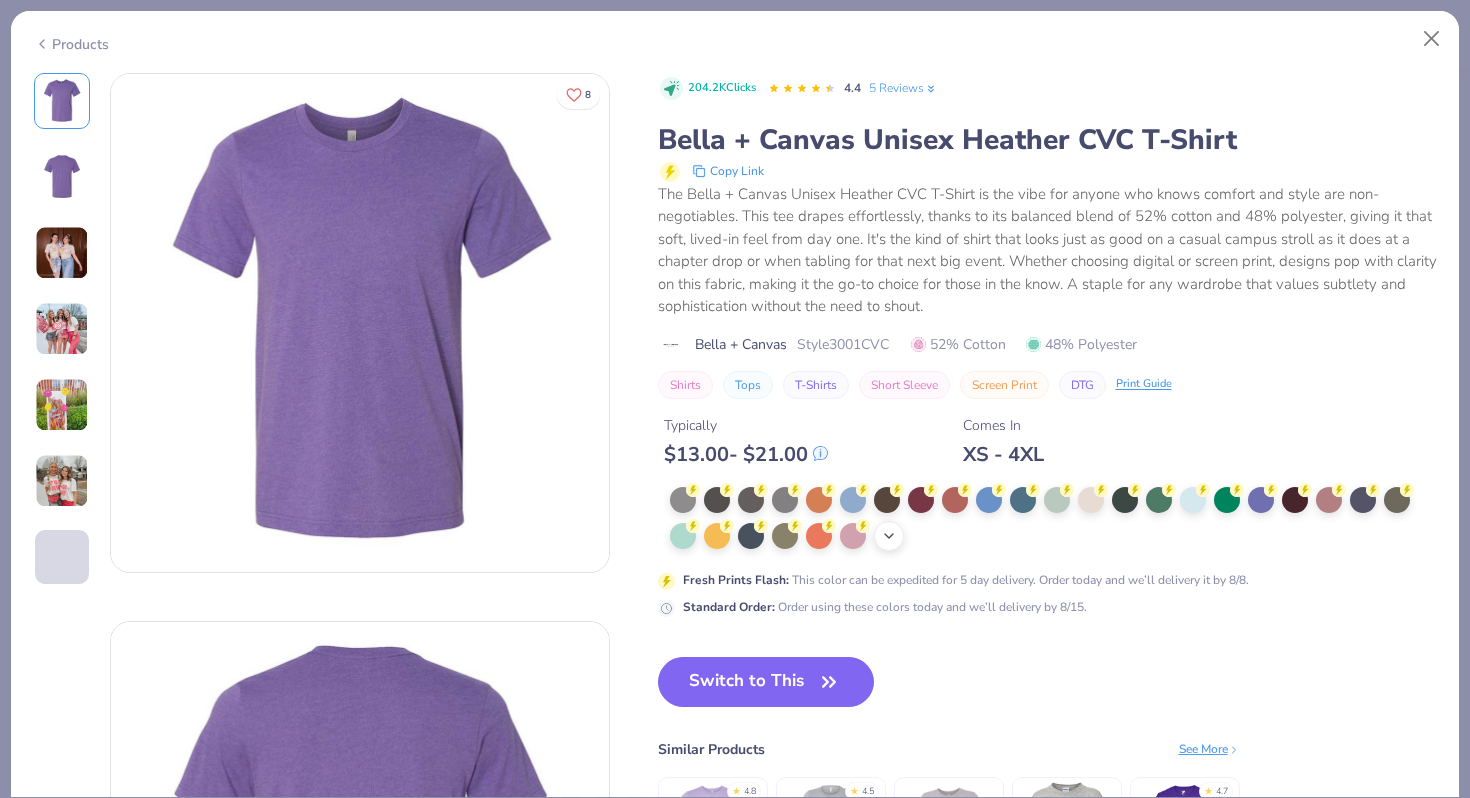 click 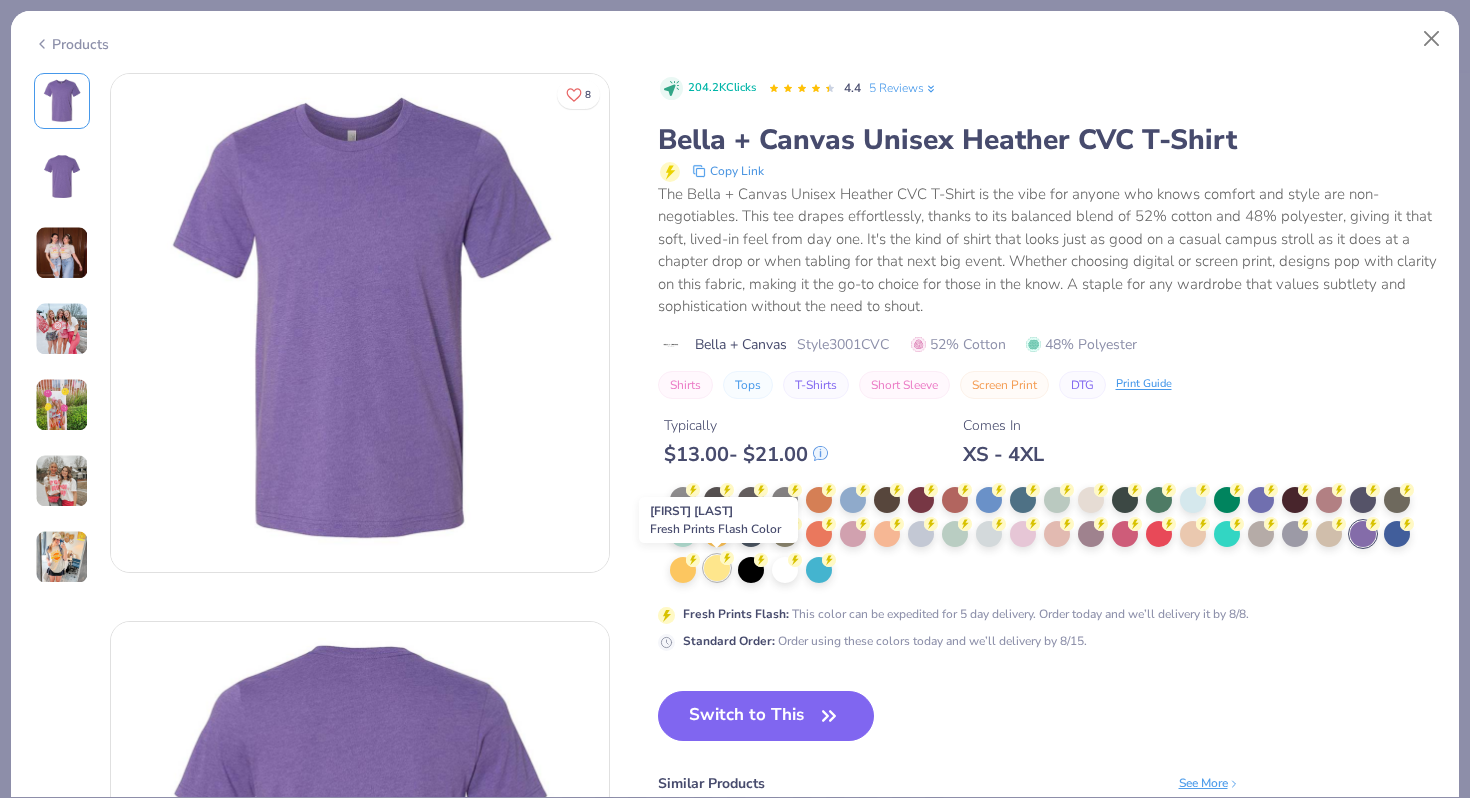 click at bounding box center [717, 568] 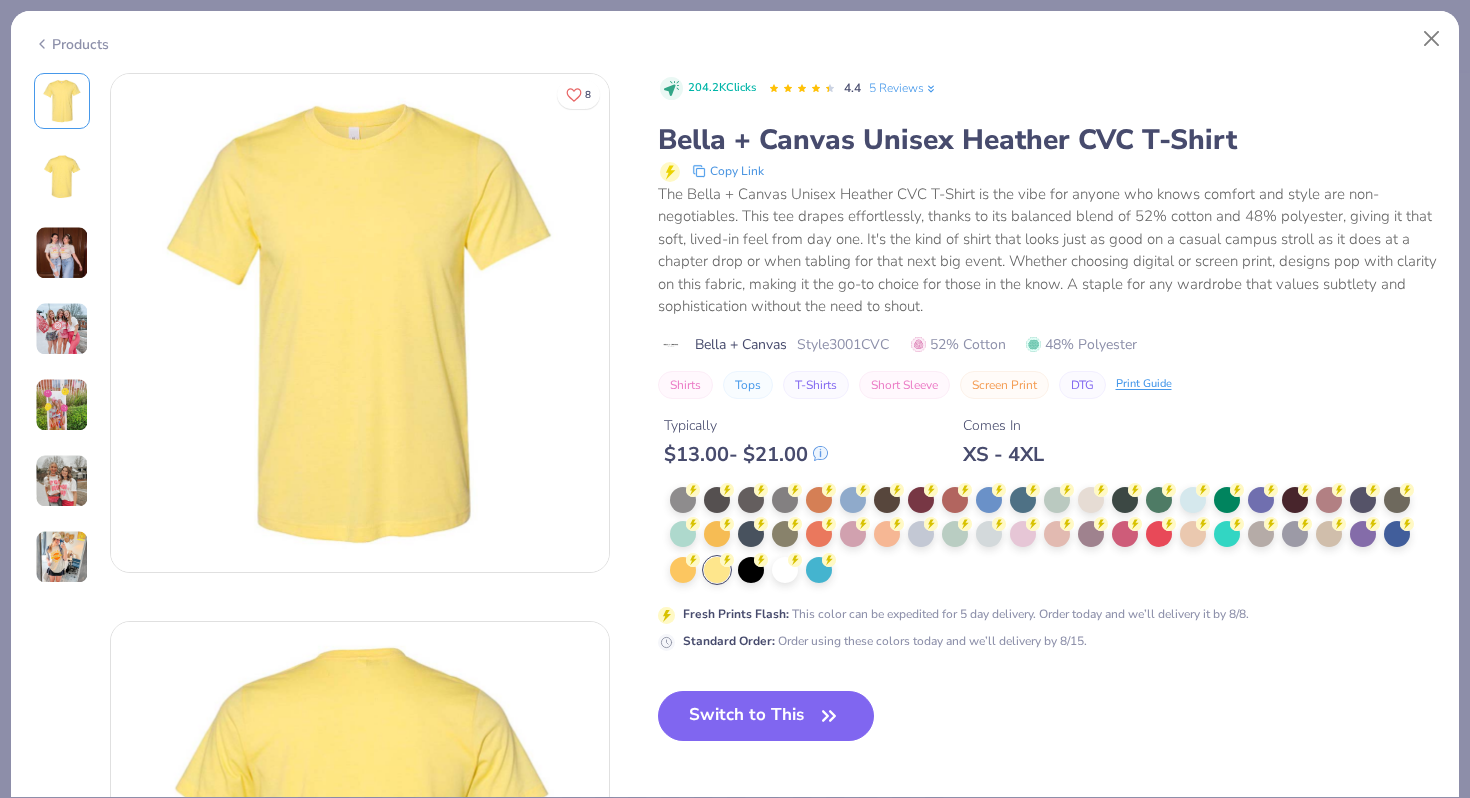 click at bounding box center (62, 253) 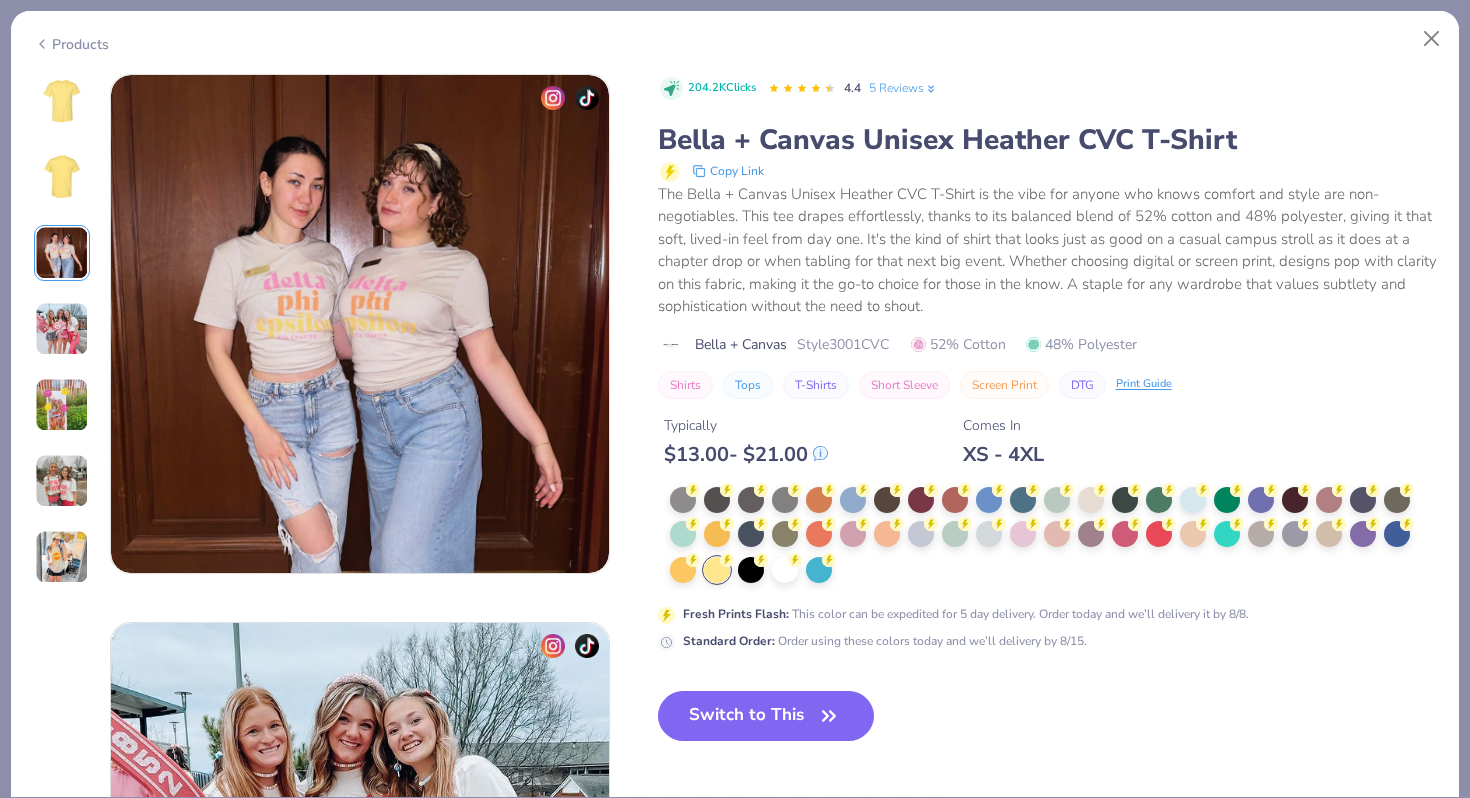 scroll, scrollTop: 1096, scrollLeft: 0, axis: vertical 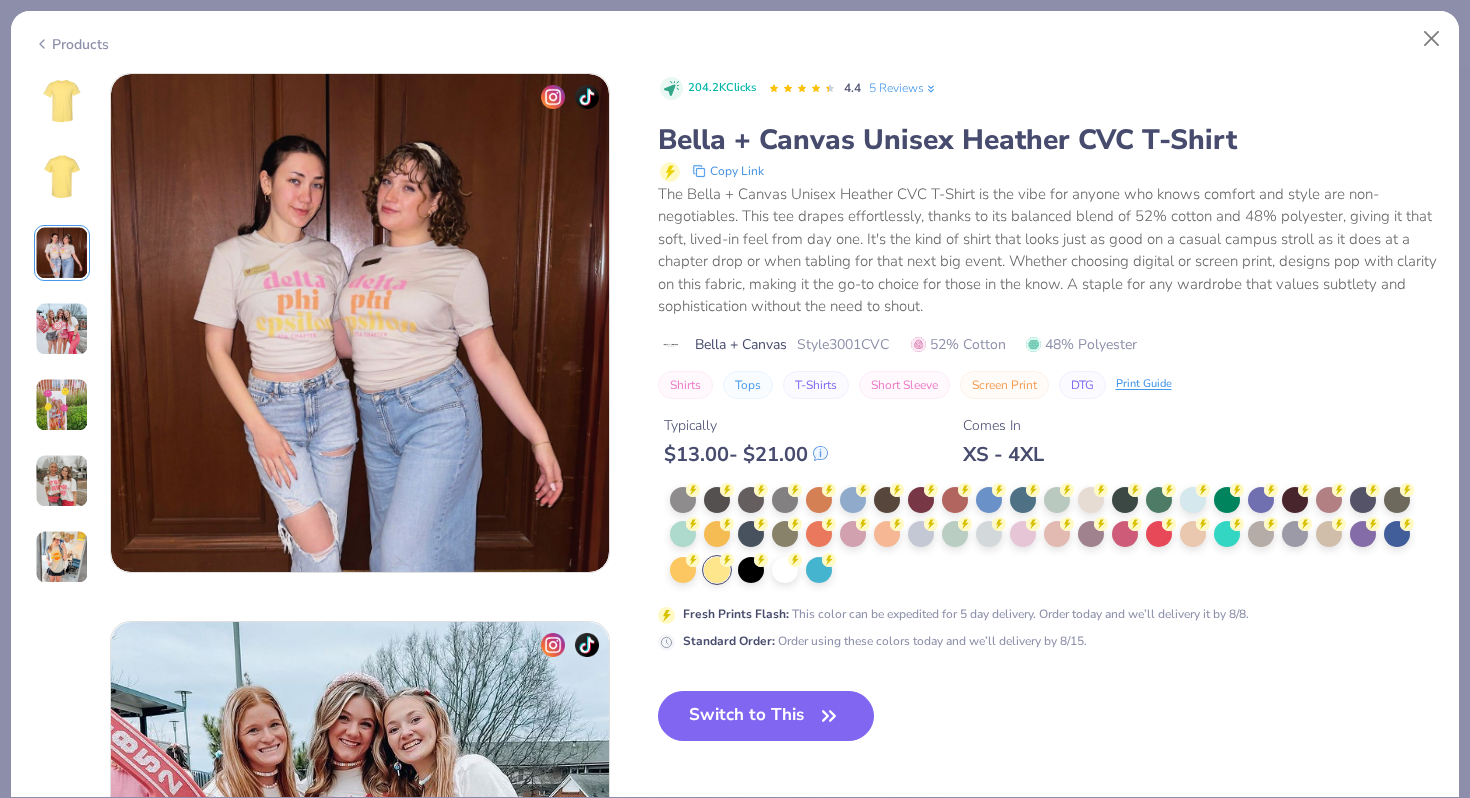 click at bounding box center [62, 329] 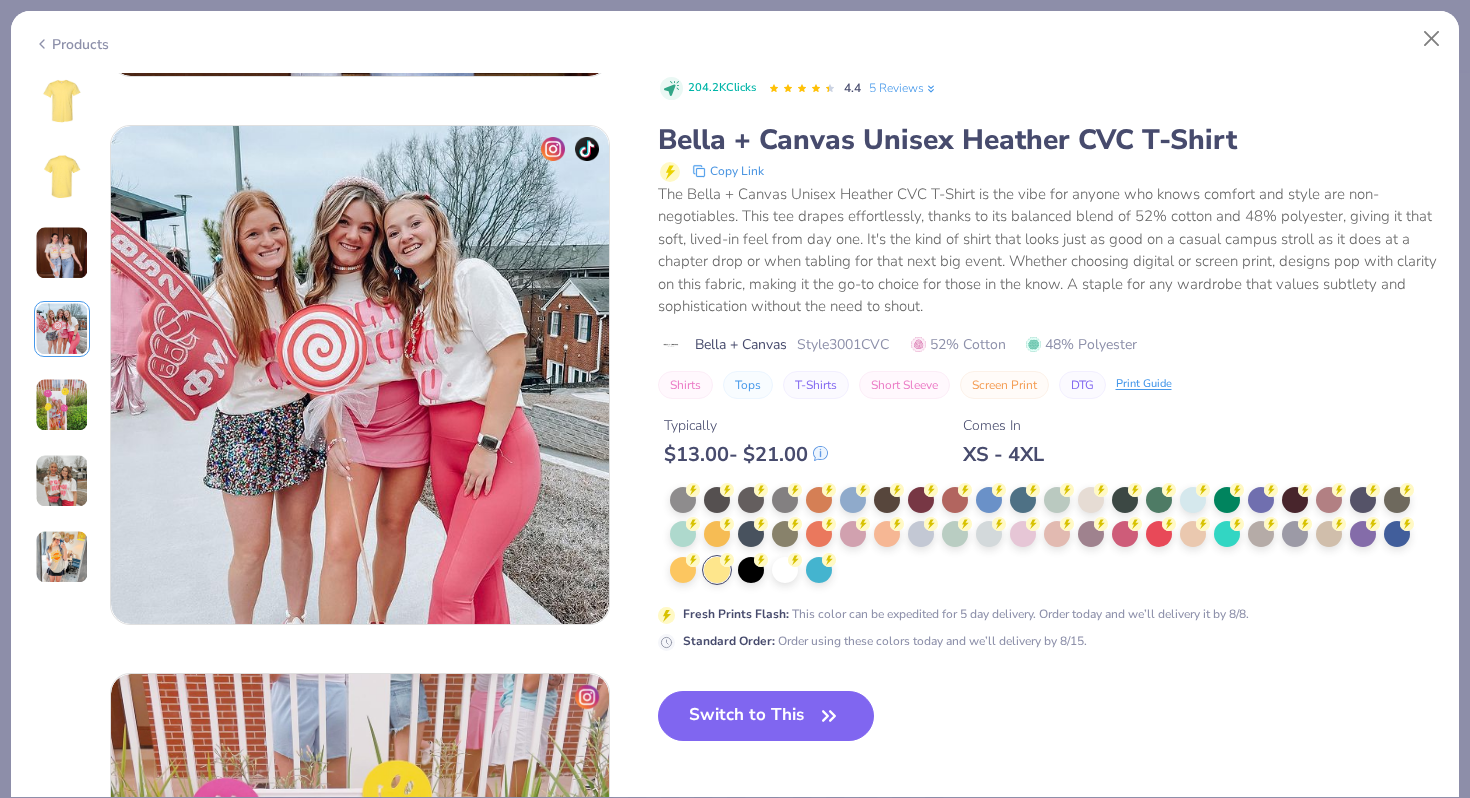 scroll, scrollTop: 1644, scrollLeft: 0, axis: vertical 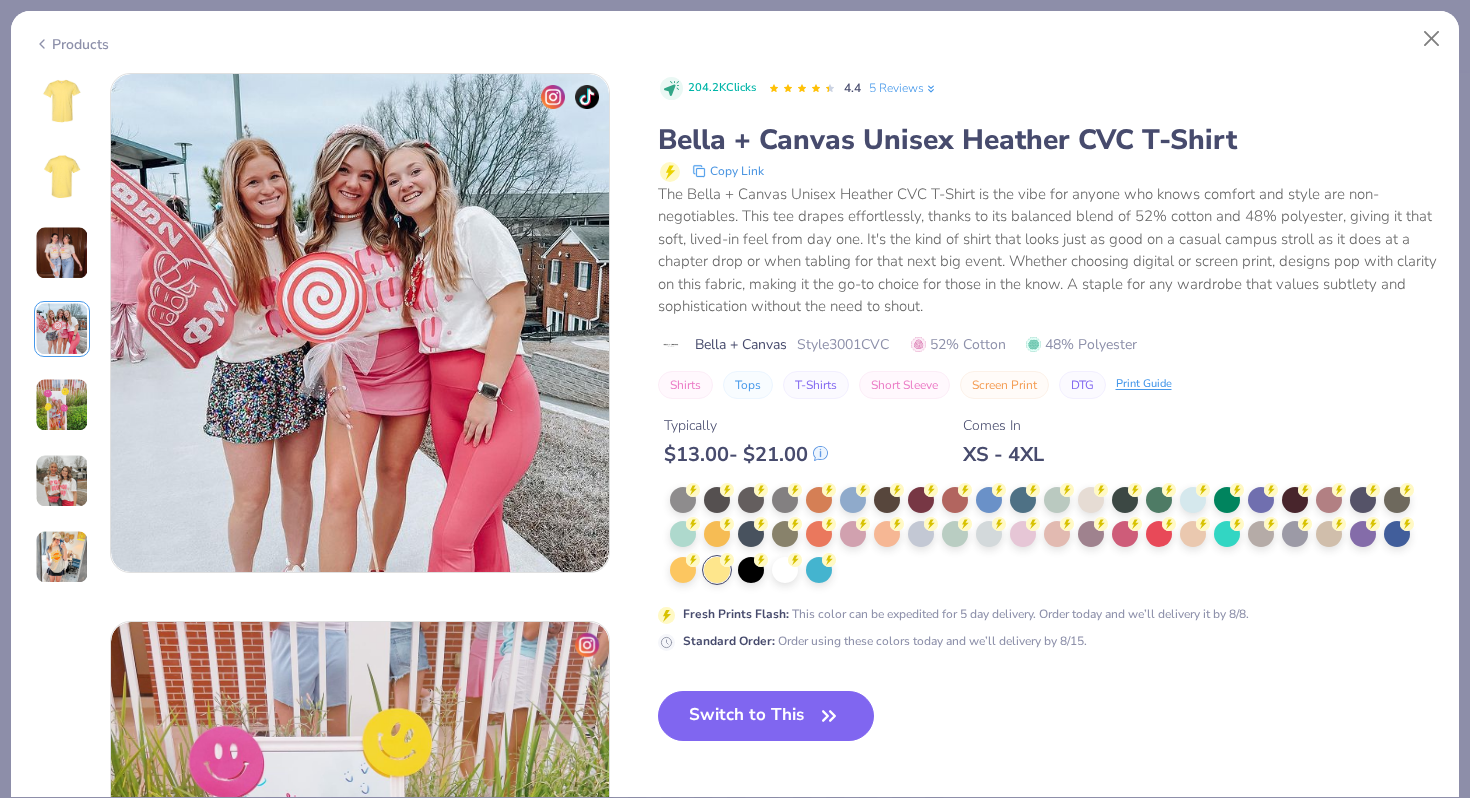 click on "Products" at bounding box center (71, 44) 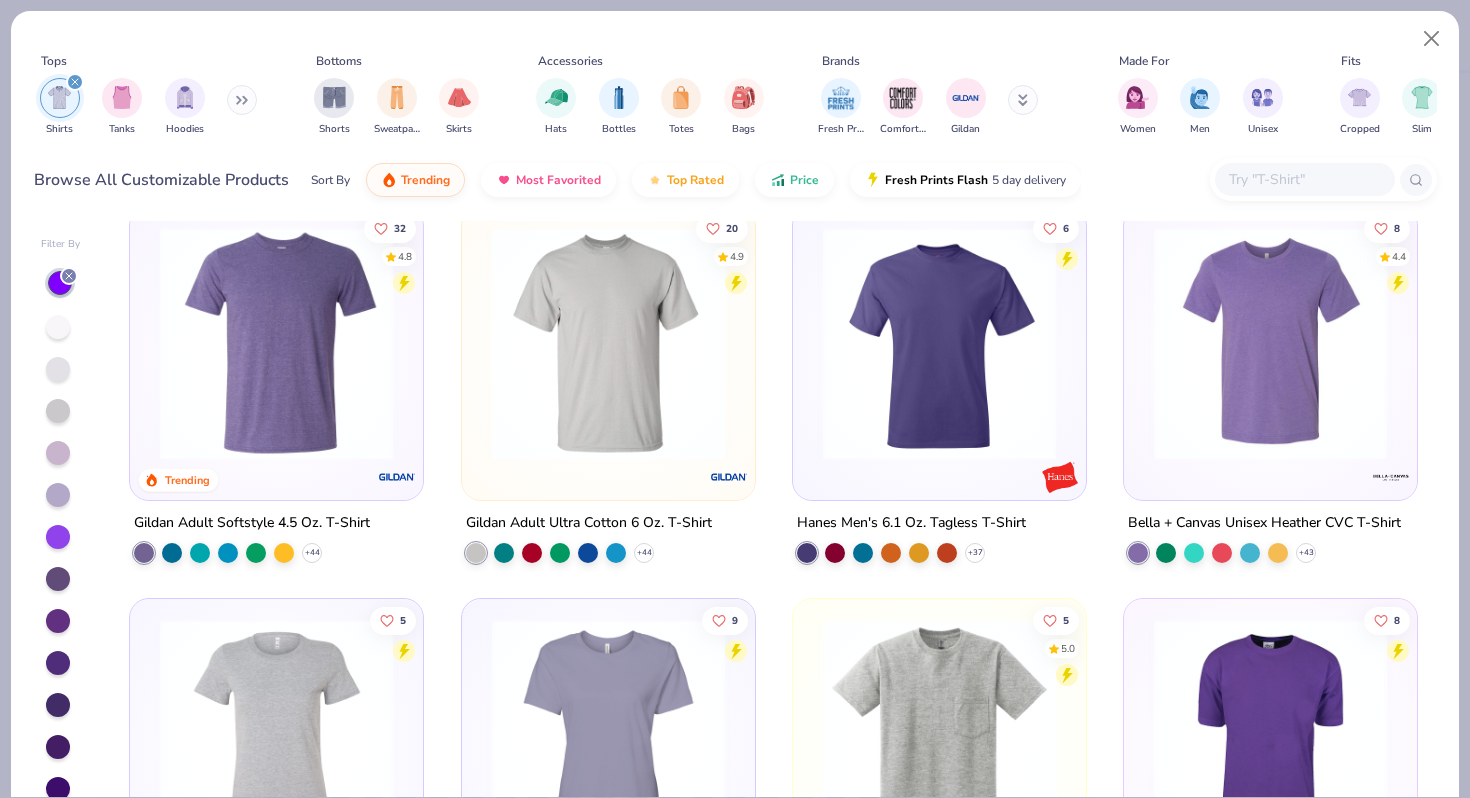 scroll, scrollTop: 812, scrollLeft: 0, axis: vertical 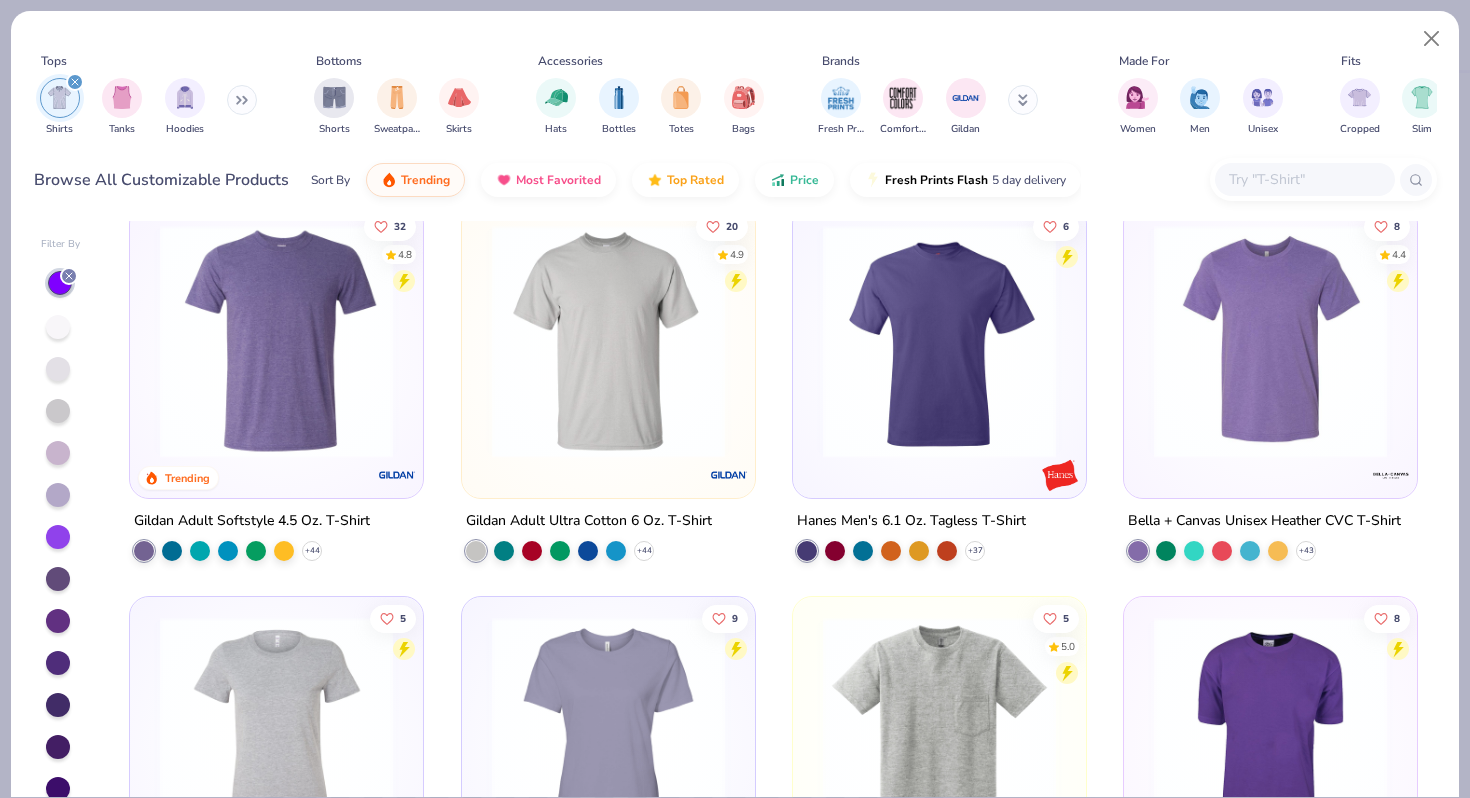click at bounding box center (276, 340) 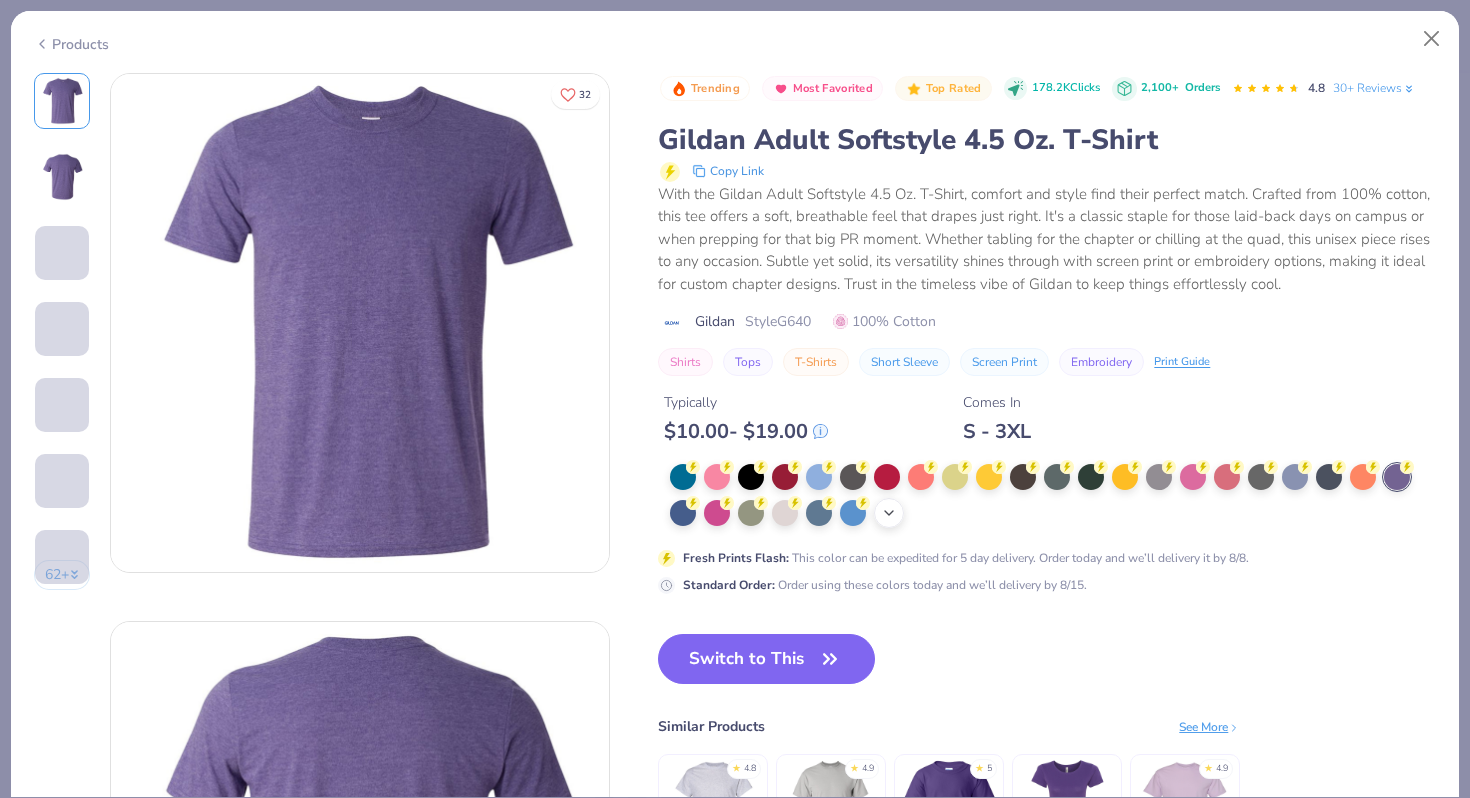 click 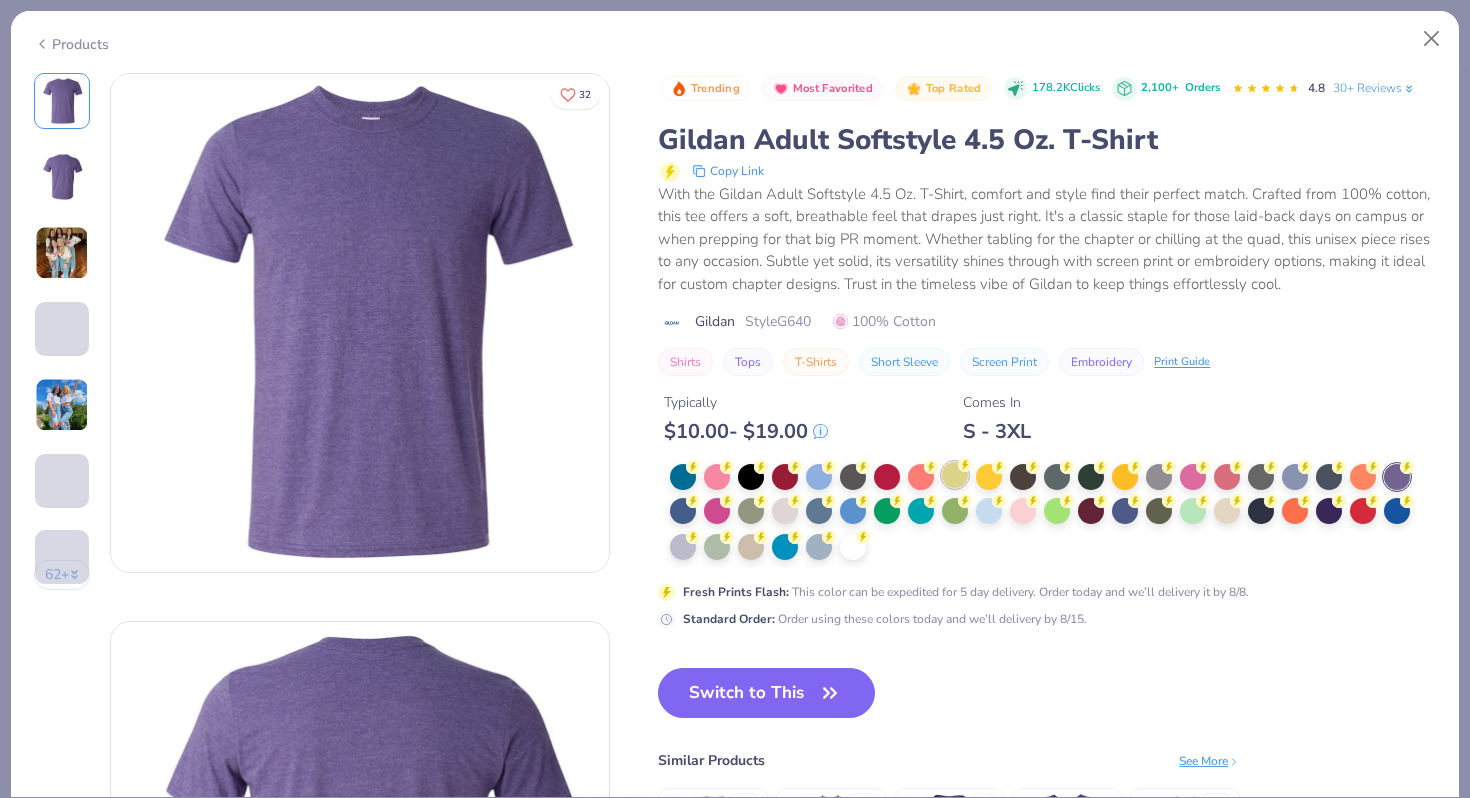 click at bounding box center [955, 475] 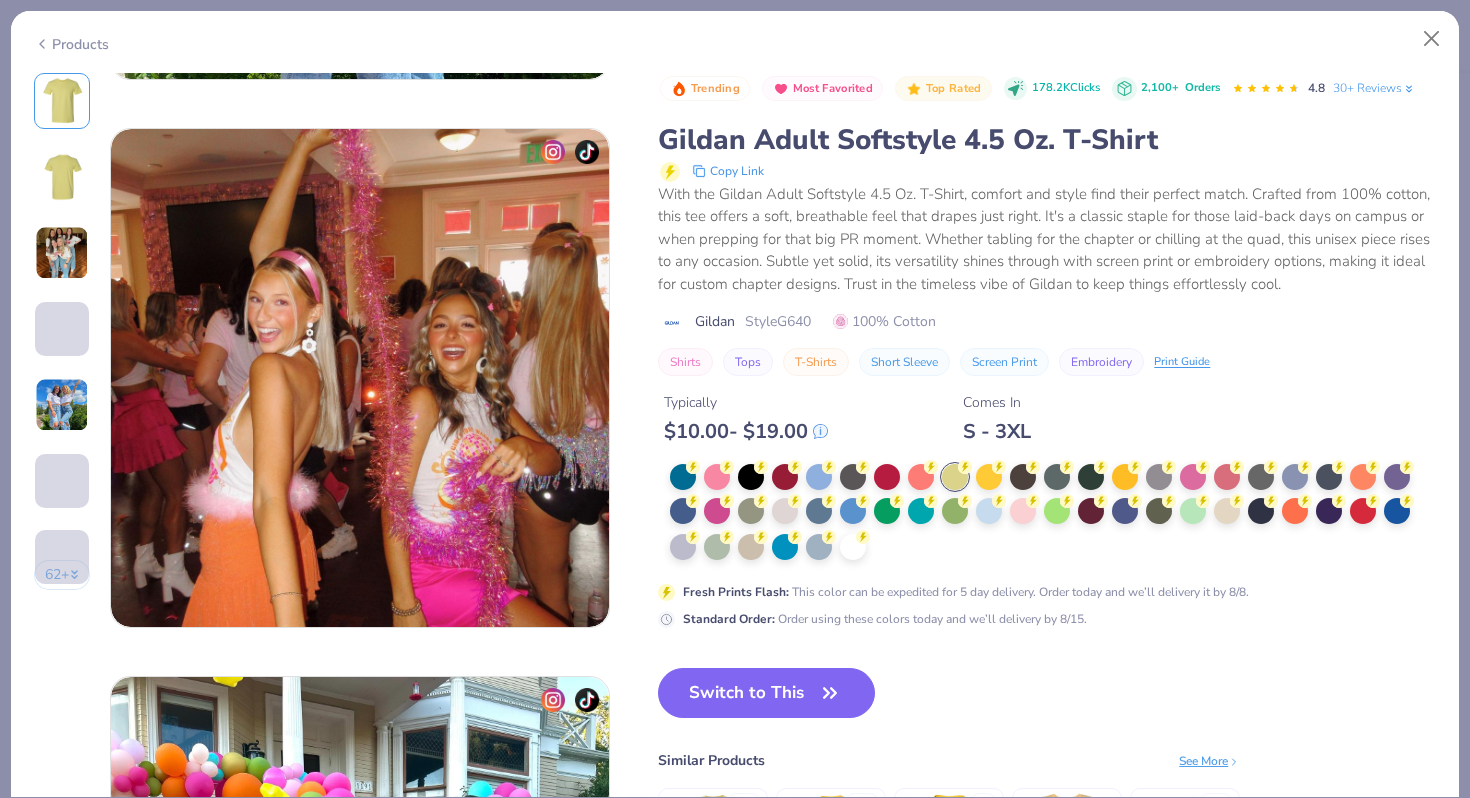 scroll, scrollTop: 2692, scrollLeft: 0, axis: vertical 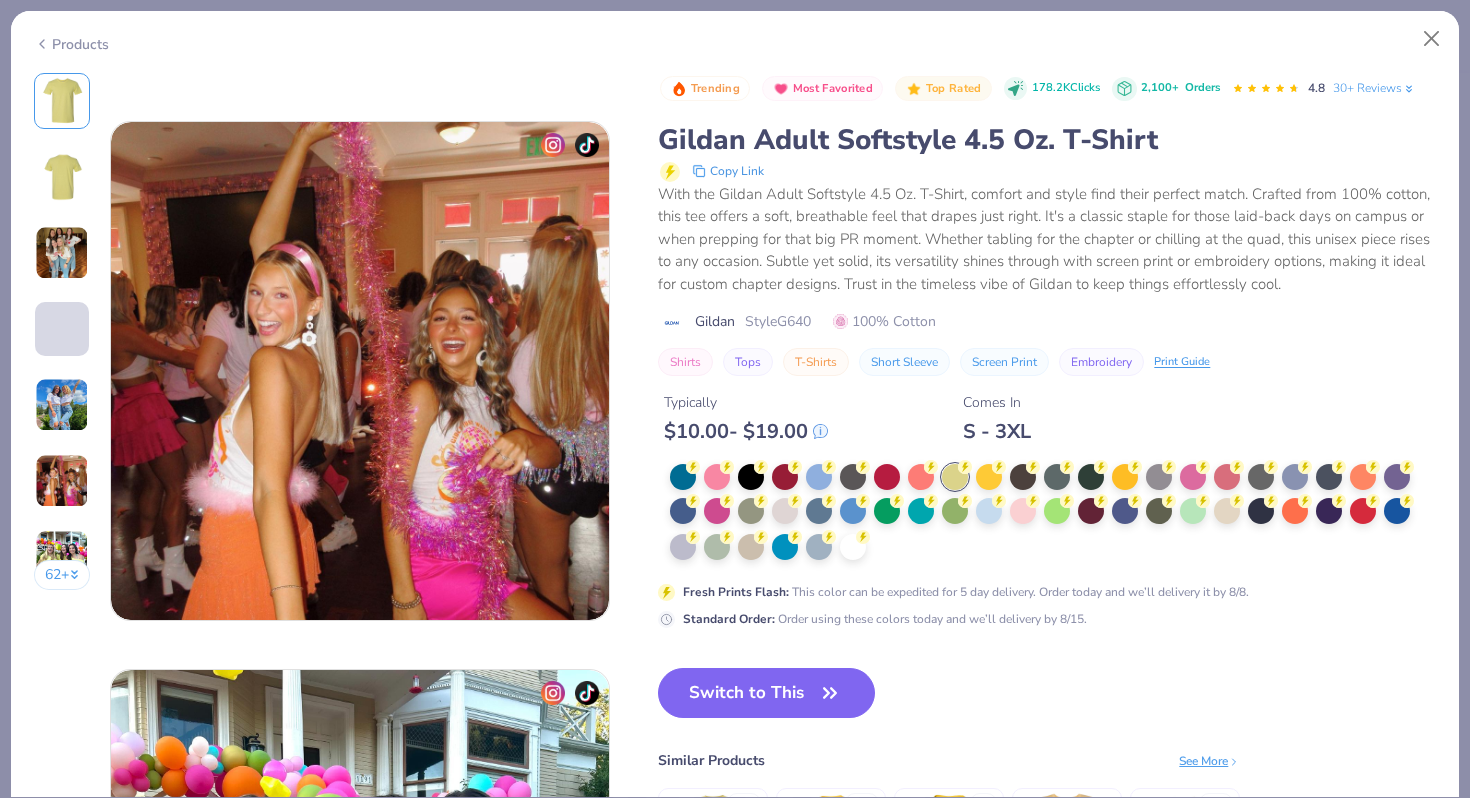 click 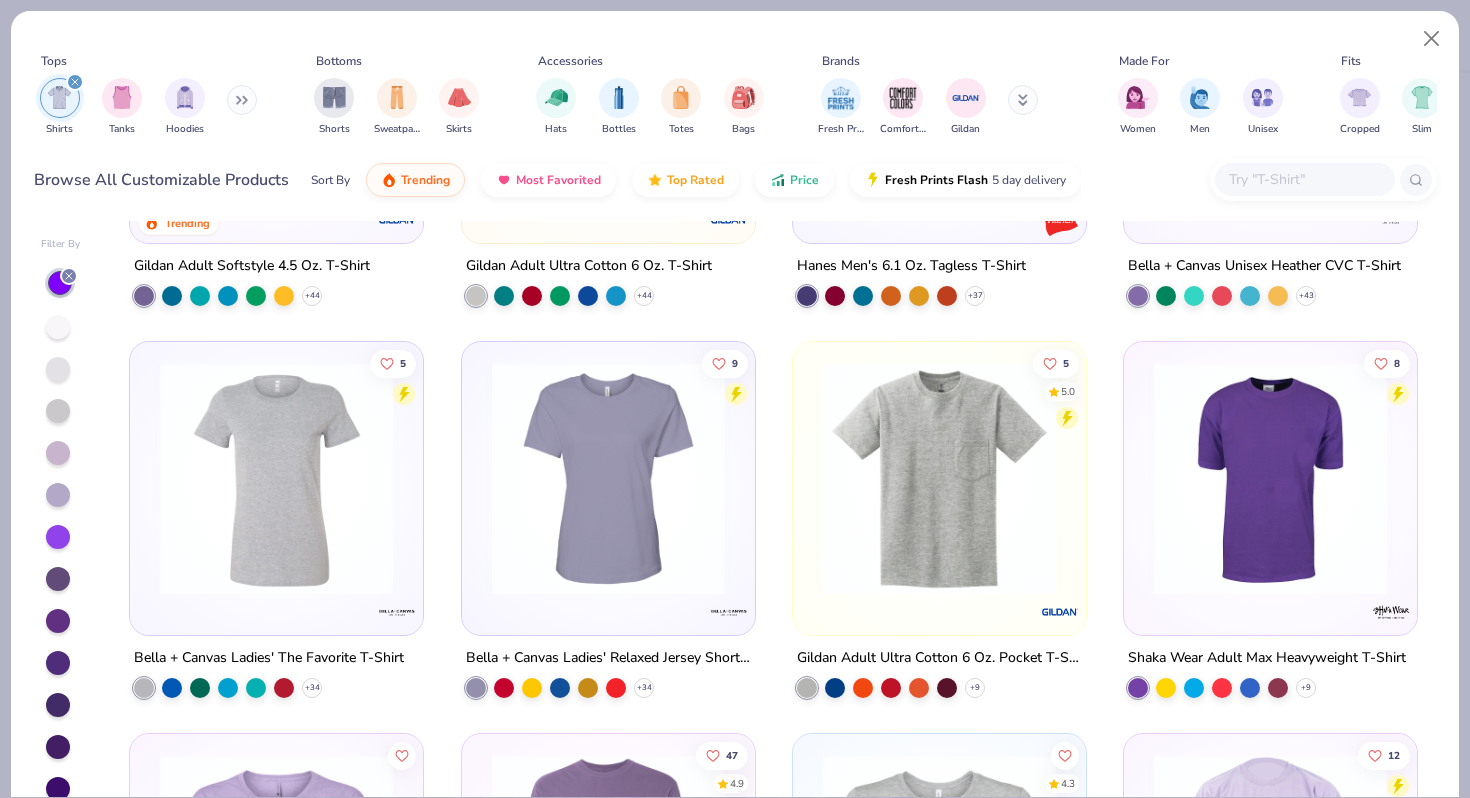 scroll, scrollTop: 1076, scrollLeft: 0, axis: vertical 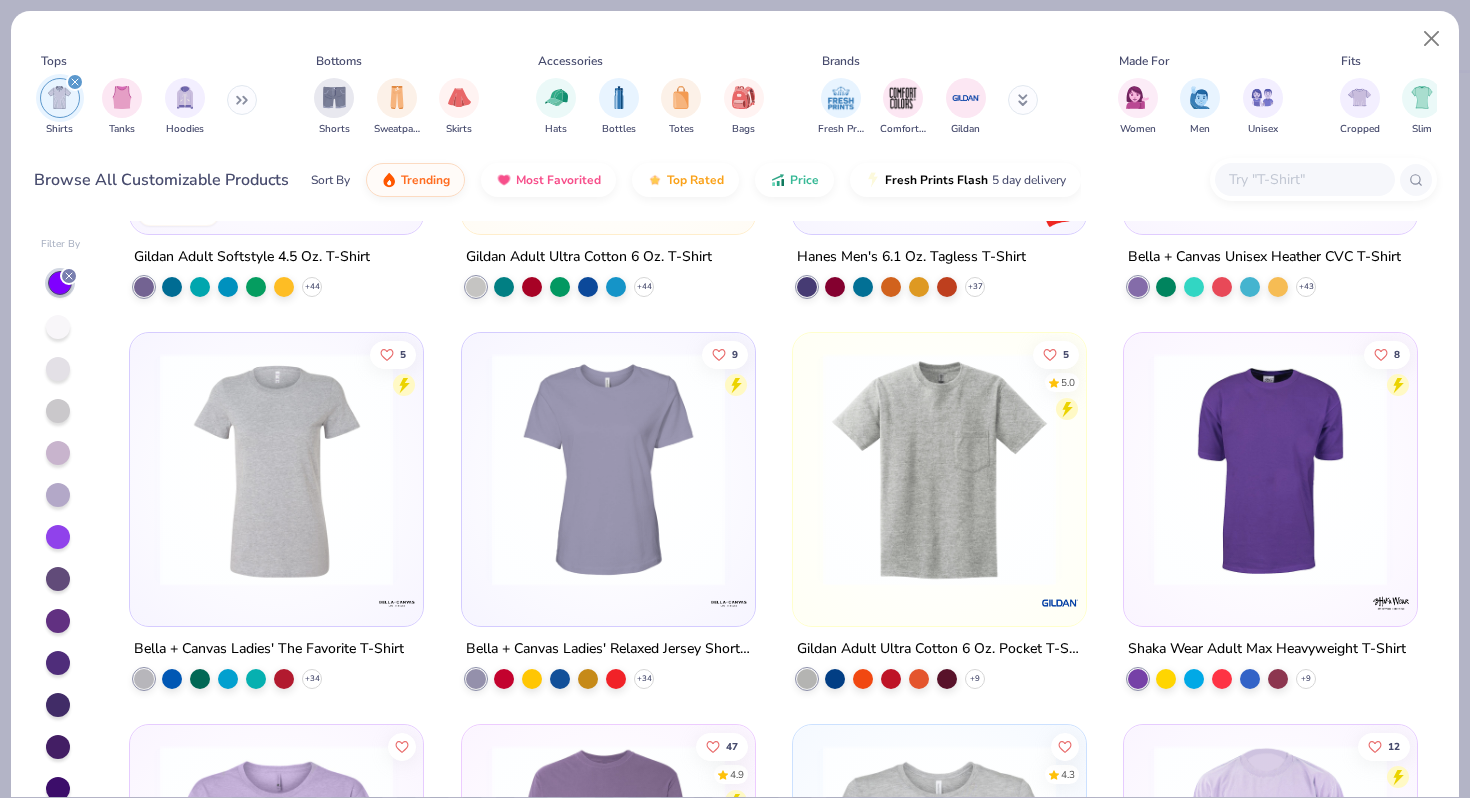 click at bounding box center (939, 469) 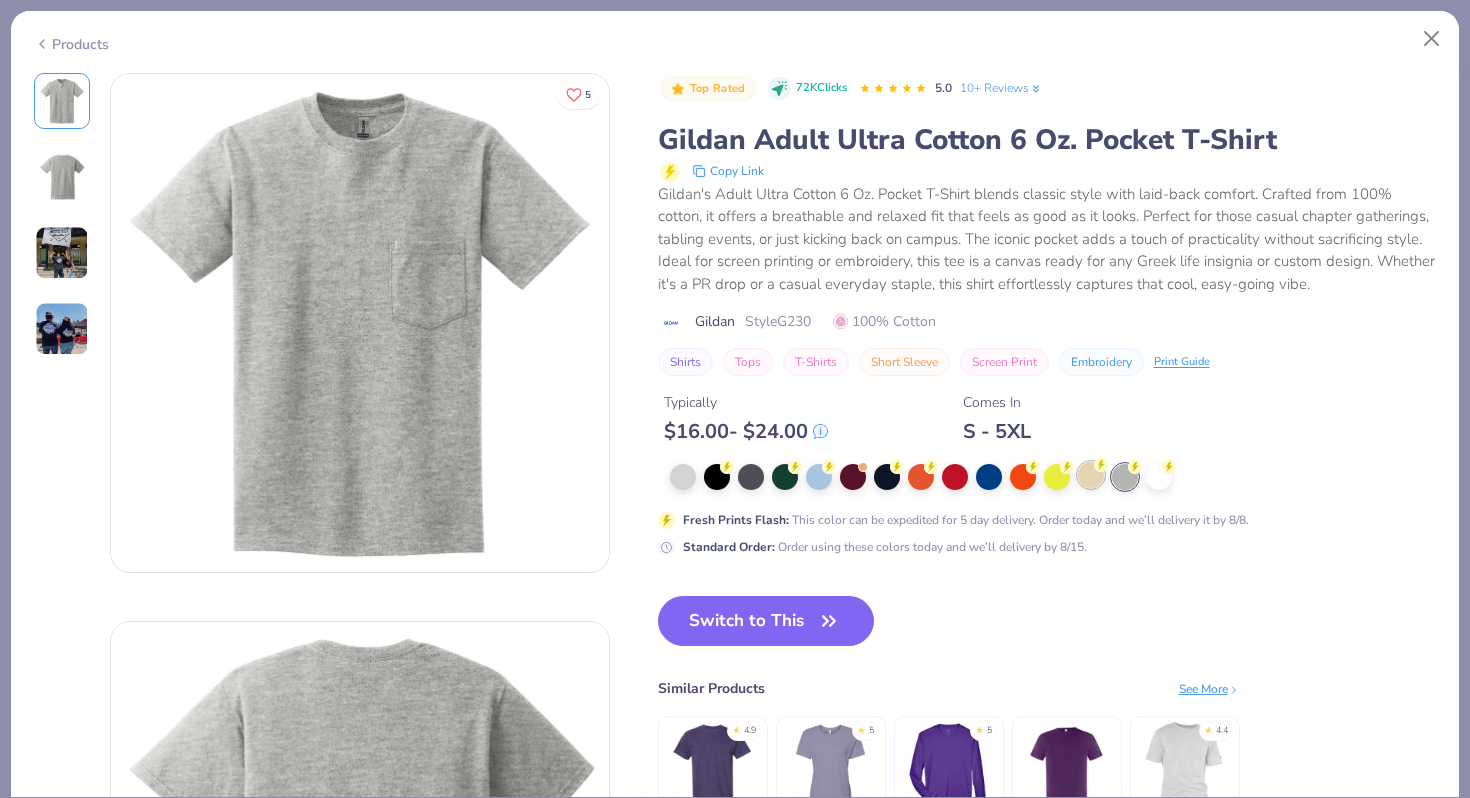 click at bounding box center (1091, 475) 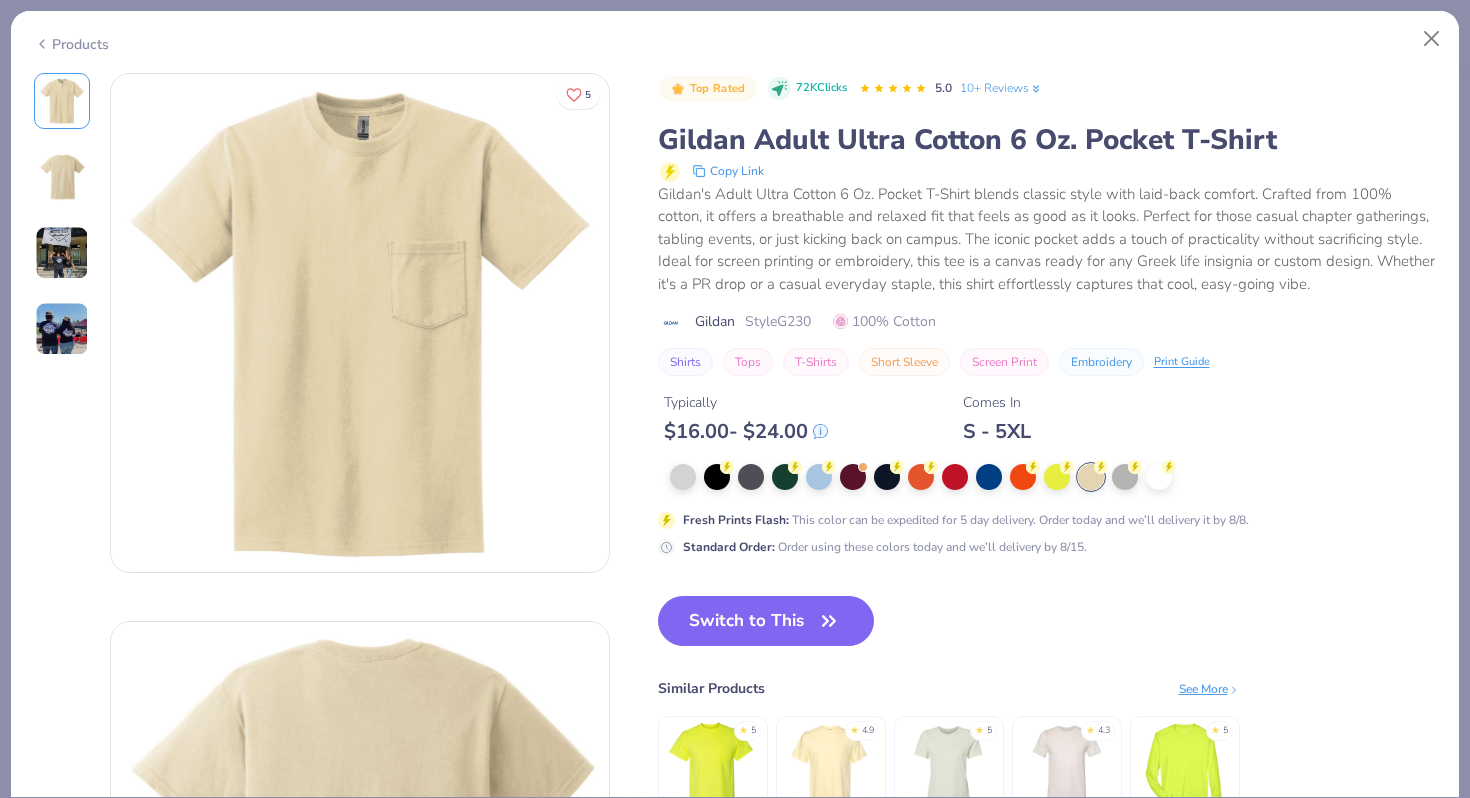 click on "Products" at bounding box center [71, 44] 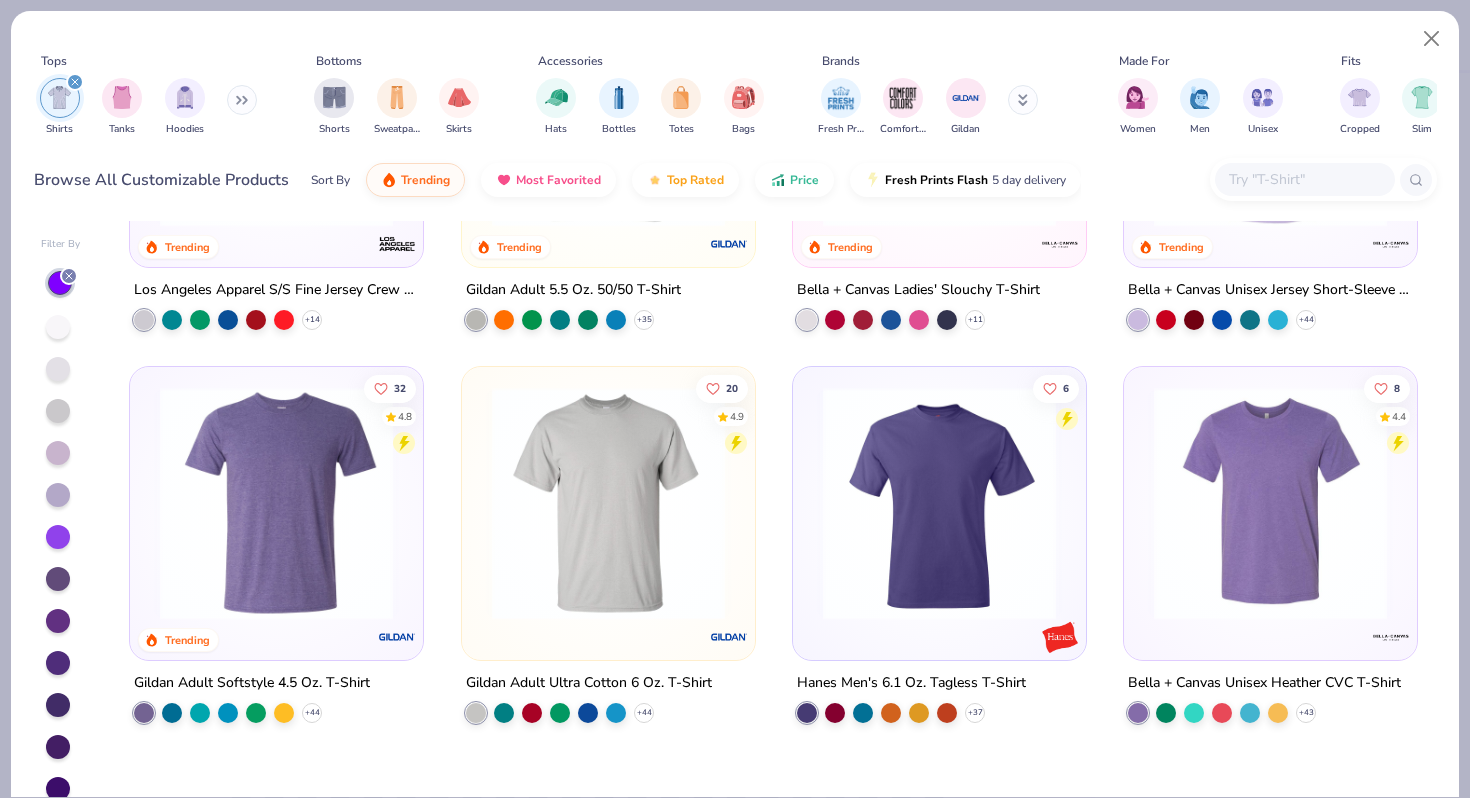 scroll, scrollTop: 0, scrollLeft: 0, axis: both 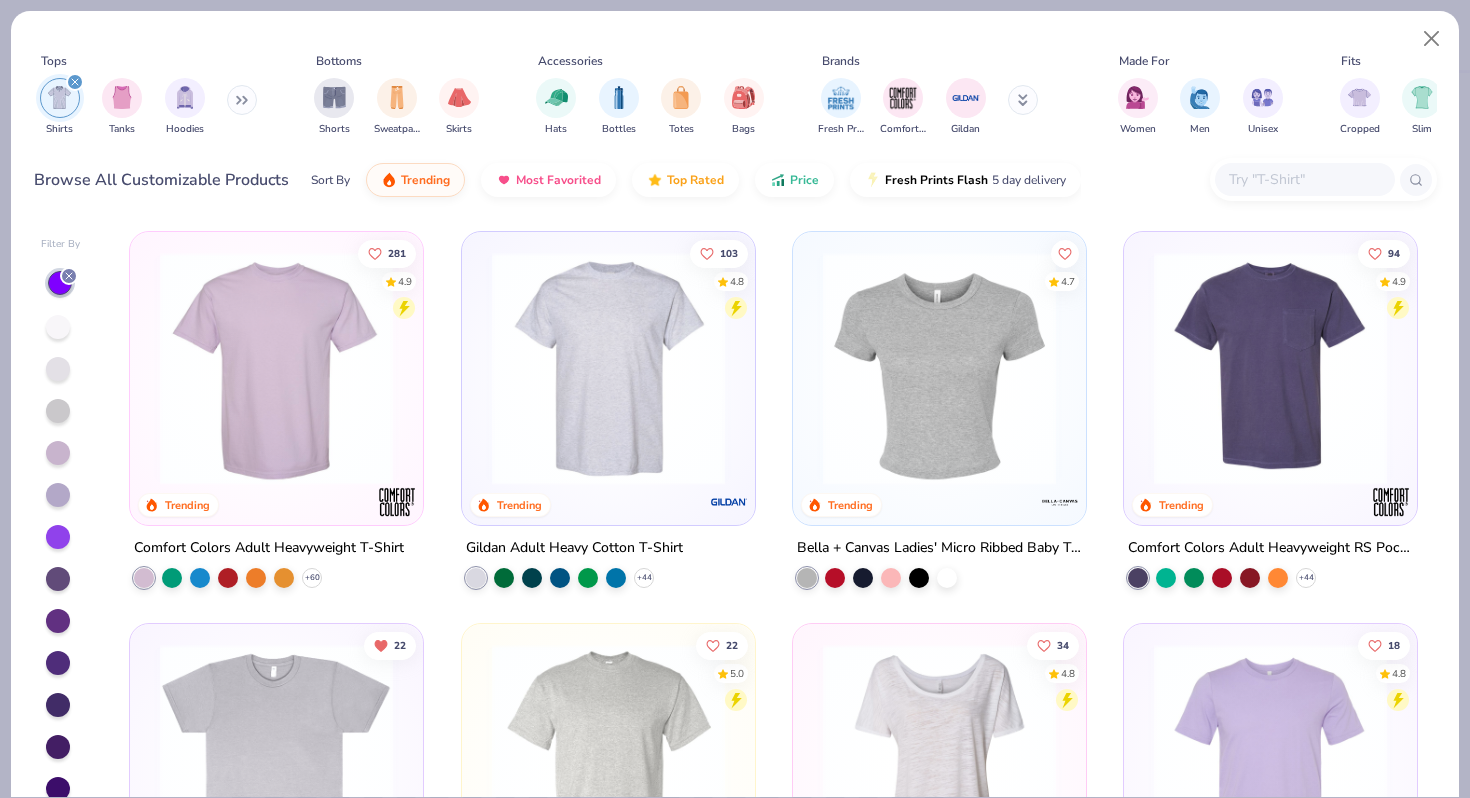 click at bounding box center (1270, 368) 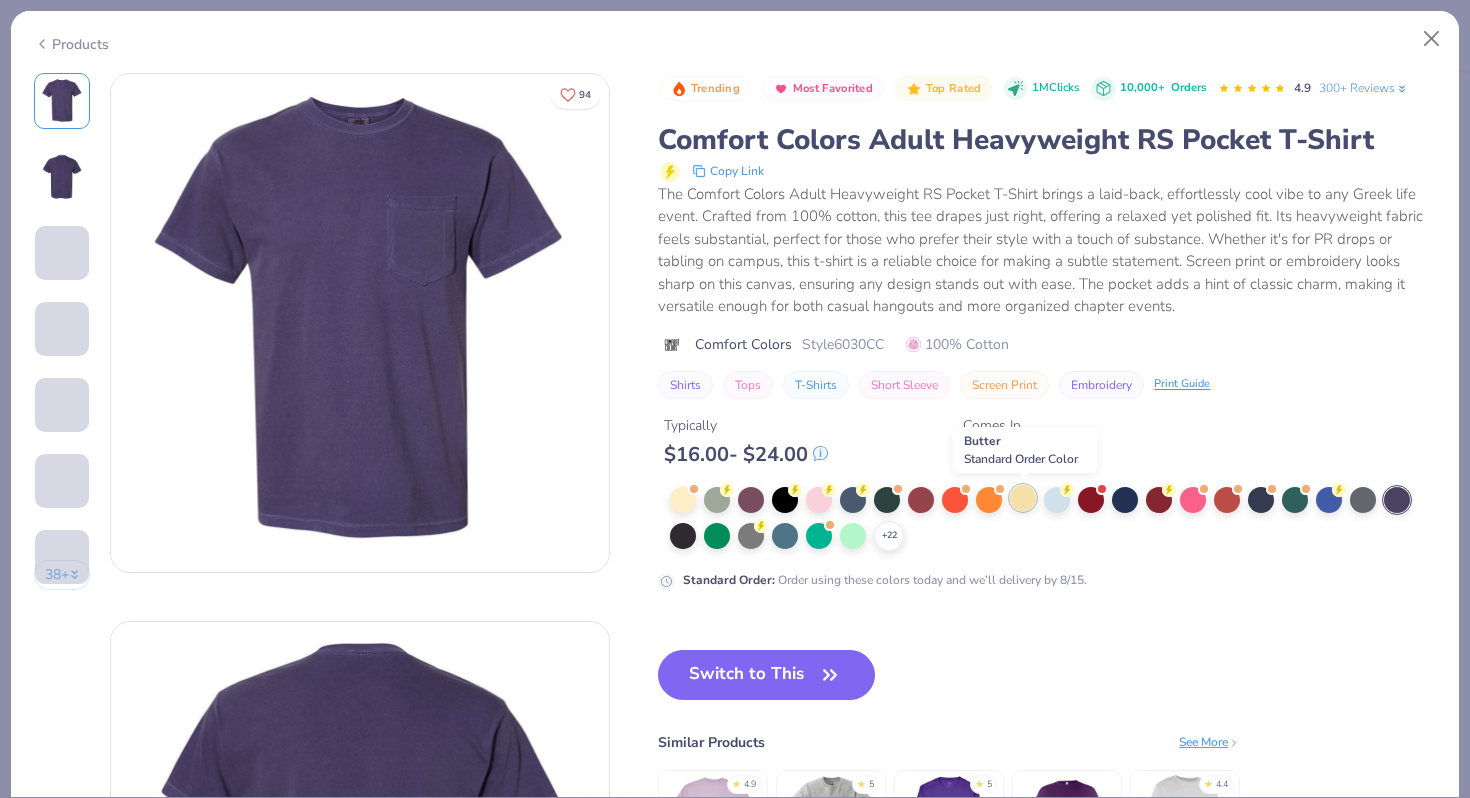 click at bounding box center (1023, 498) 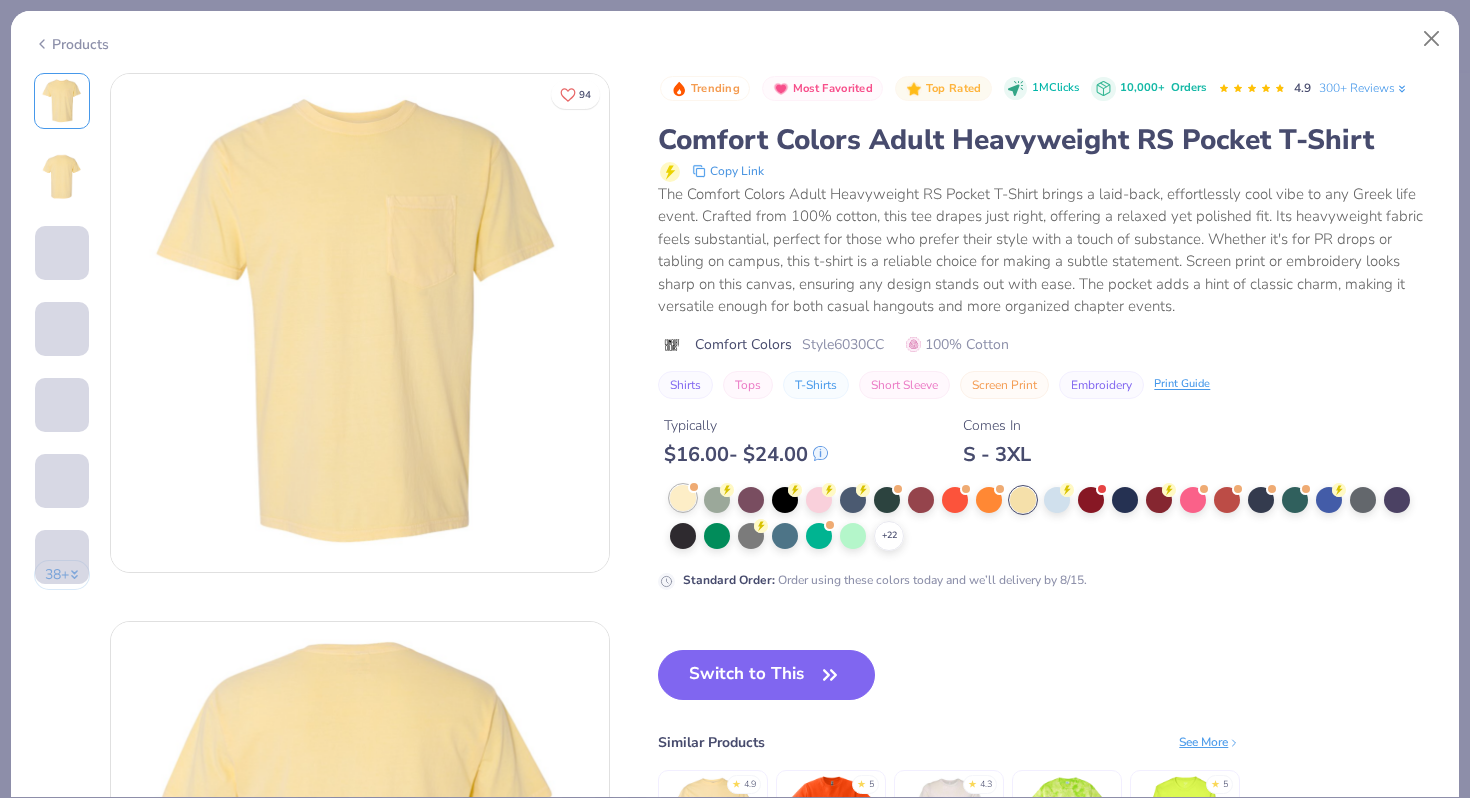 click at bounding box center (683, 498) 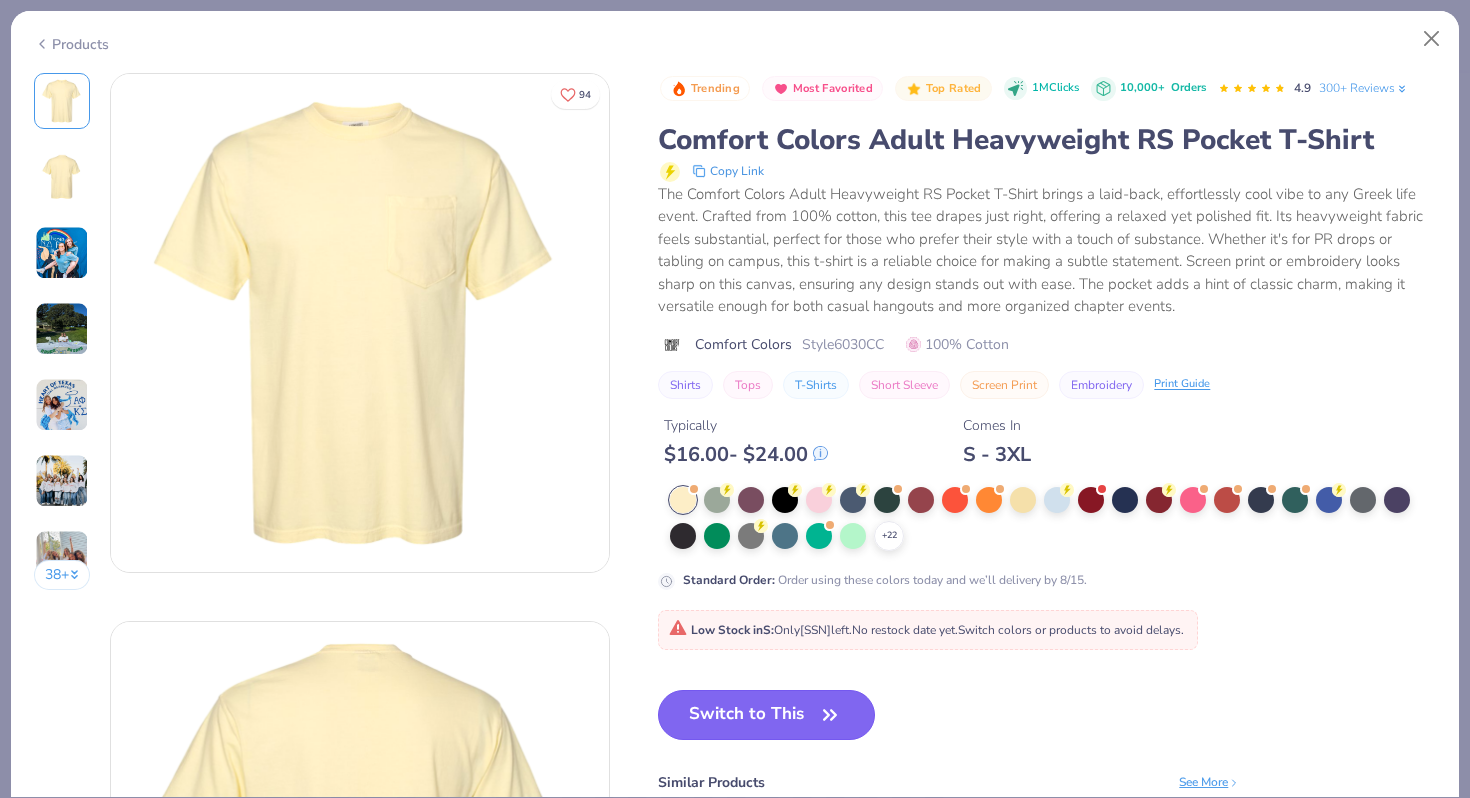 click on "Switch to This" at bounding box center (766, 715) 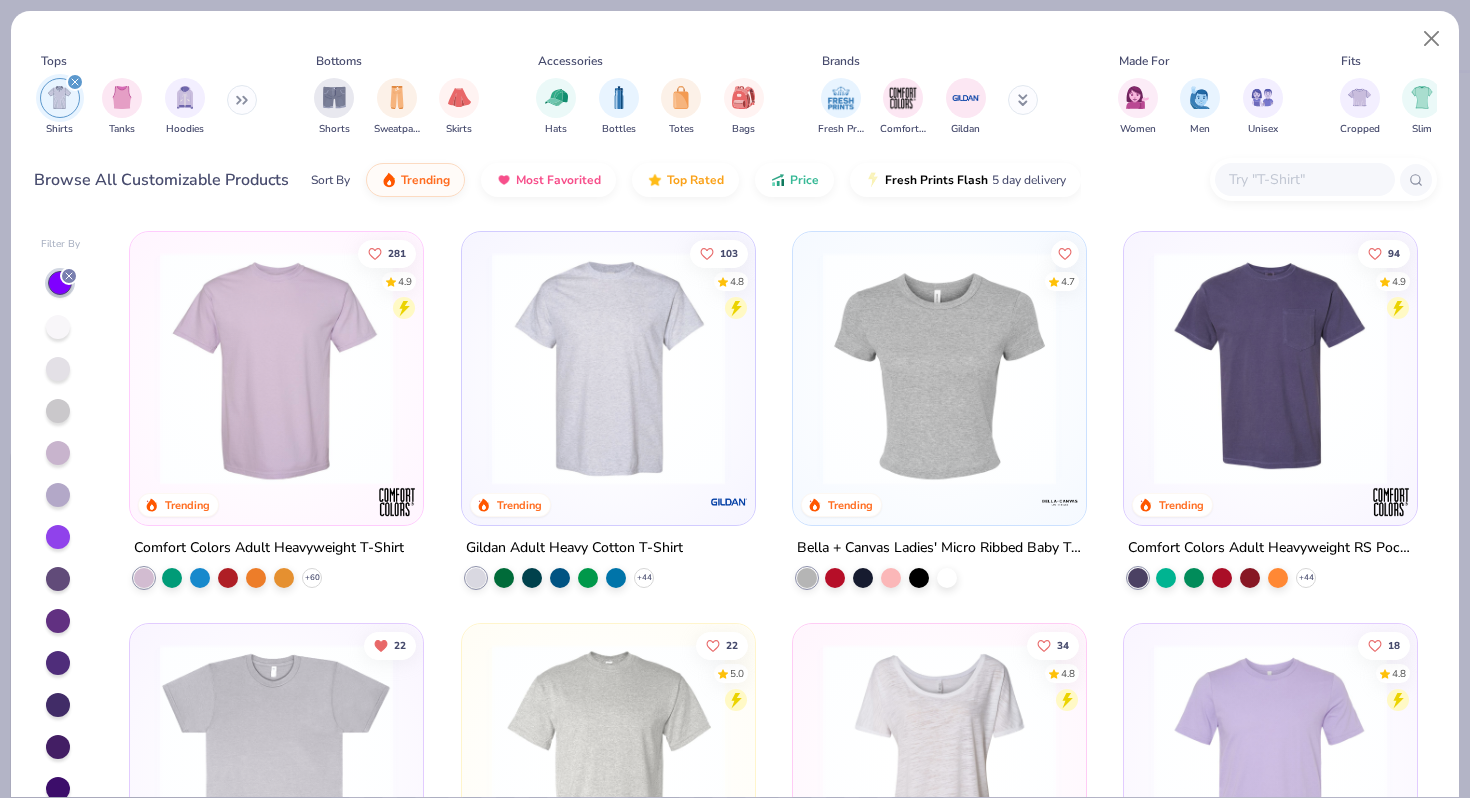 type on "x" 